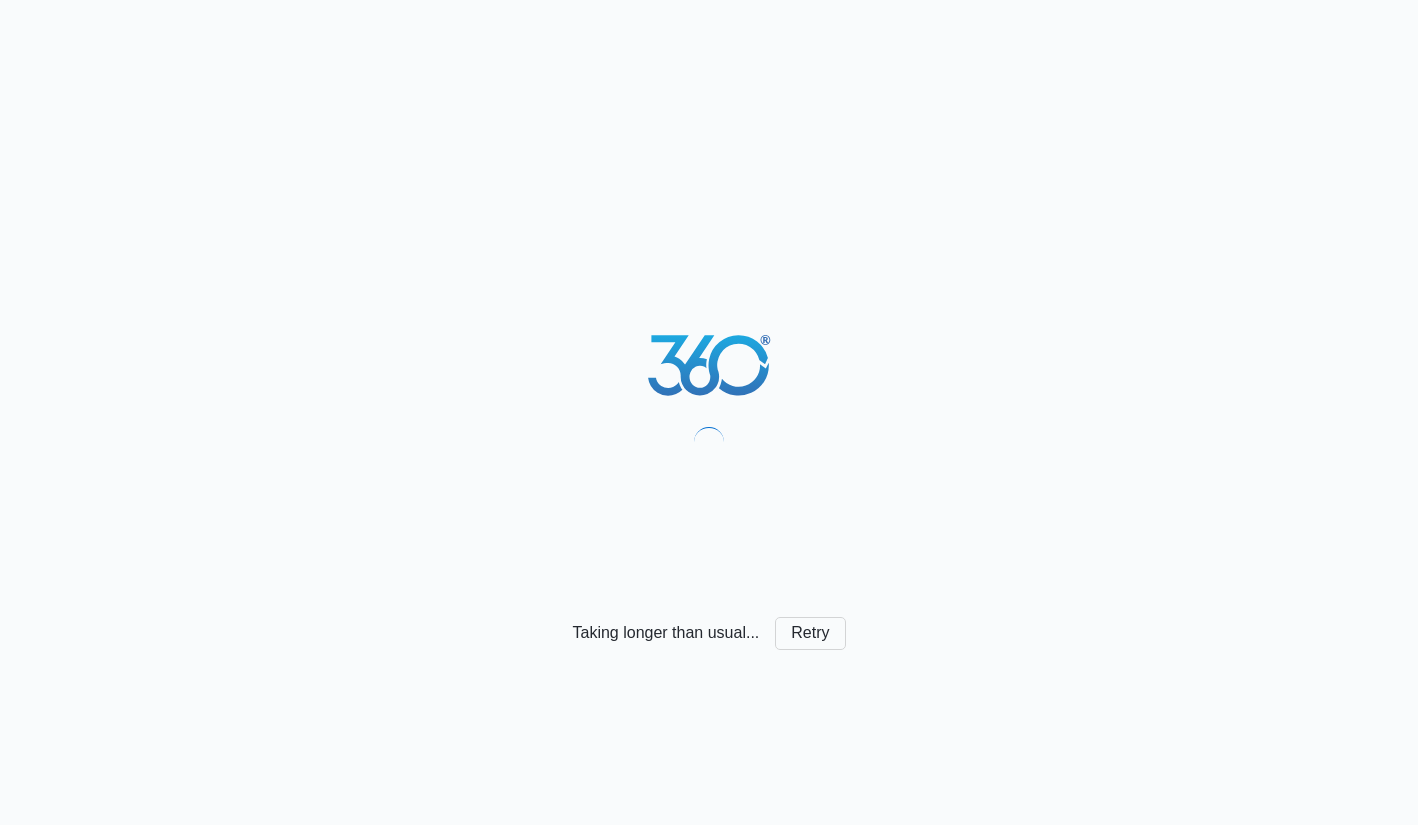 scroll, scrollTop: 0, scrollLeft: 0, axis: both 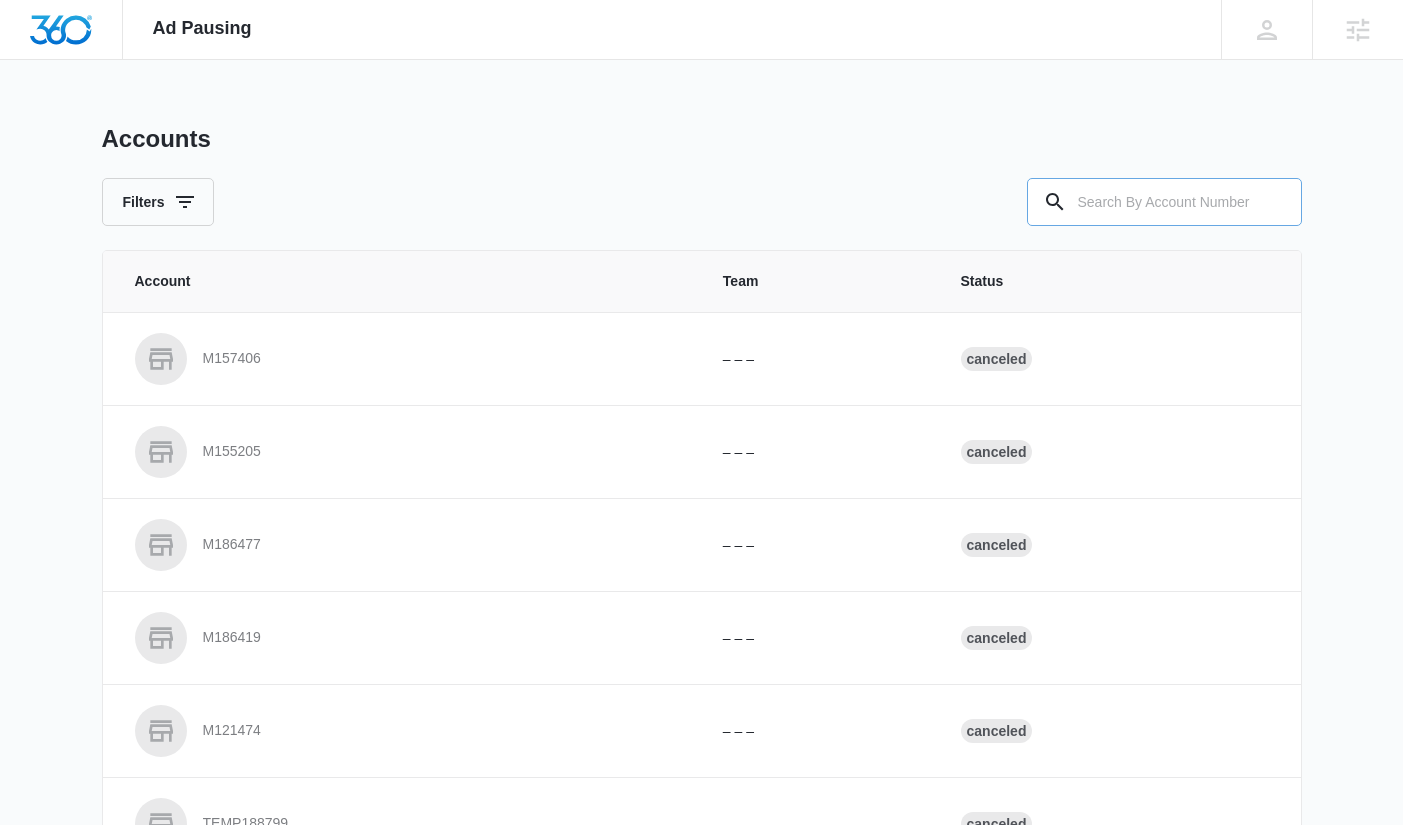 click at bounding box center (1164, 202) 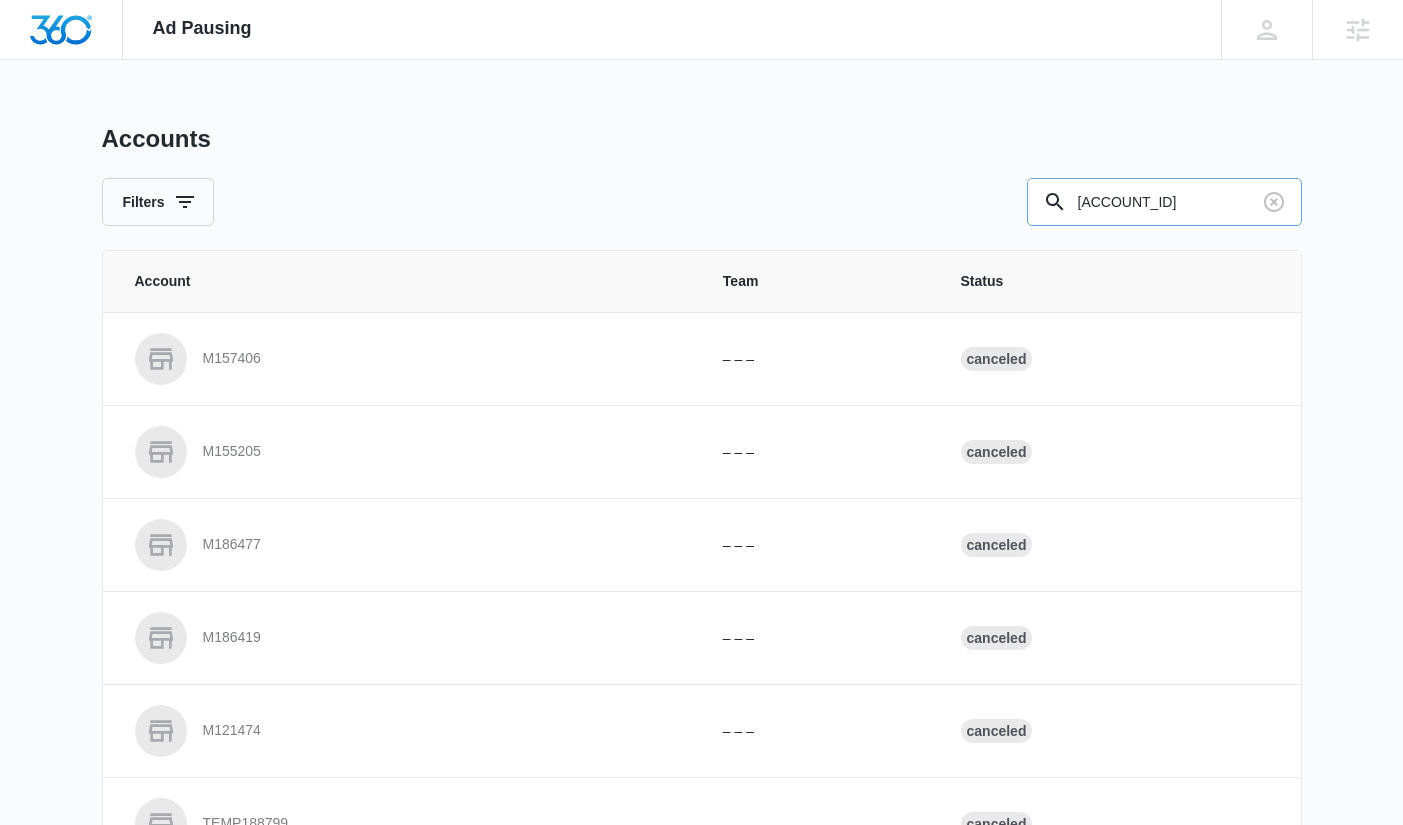 type on "[ACCOUNT_ID]" 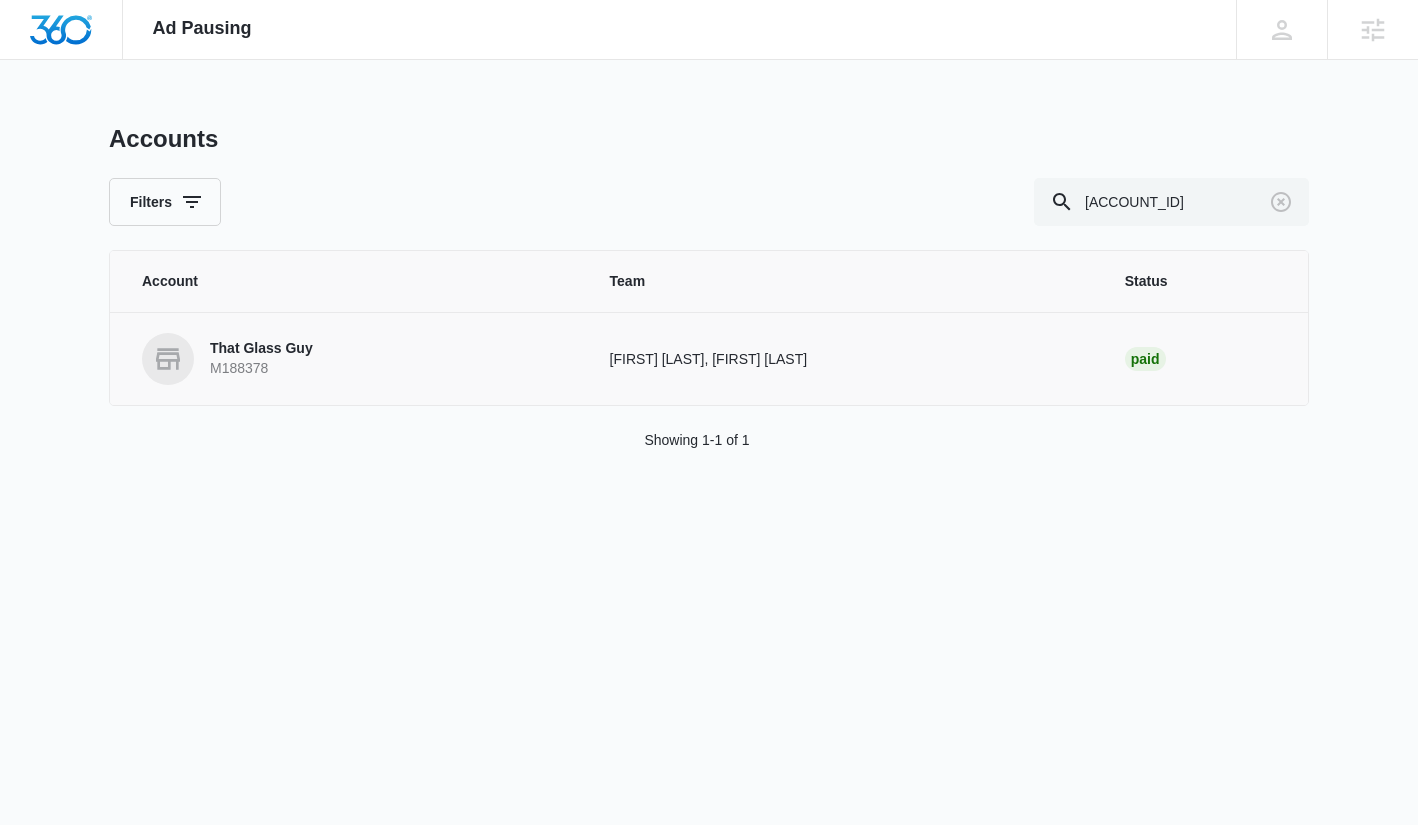 click on "That Glass Guy" at bounding box center [261, 349] 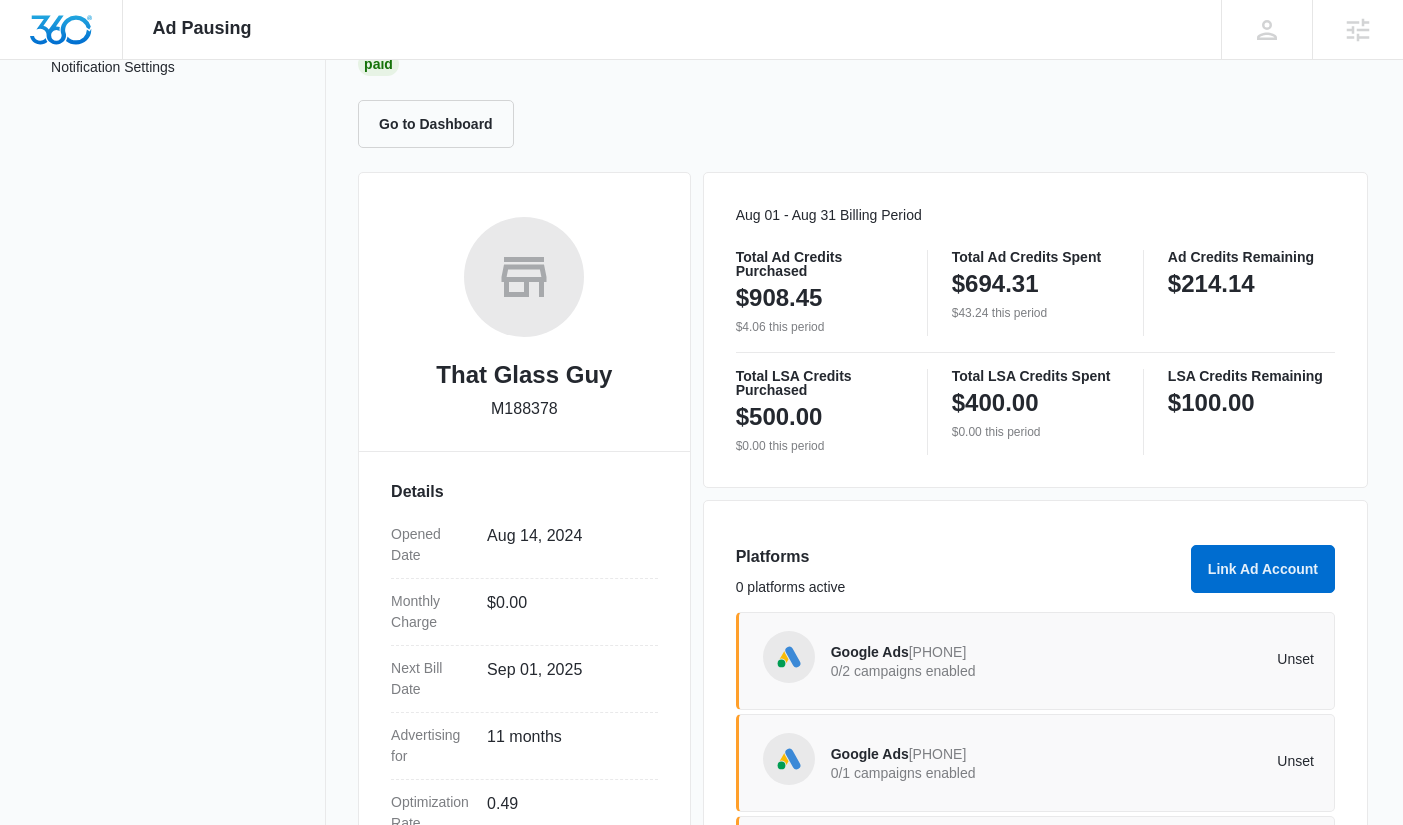 scroll, scrollTop: 167, scrollLeft: 0, axis: vertical 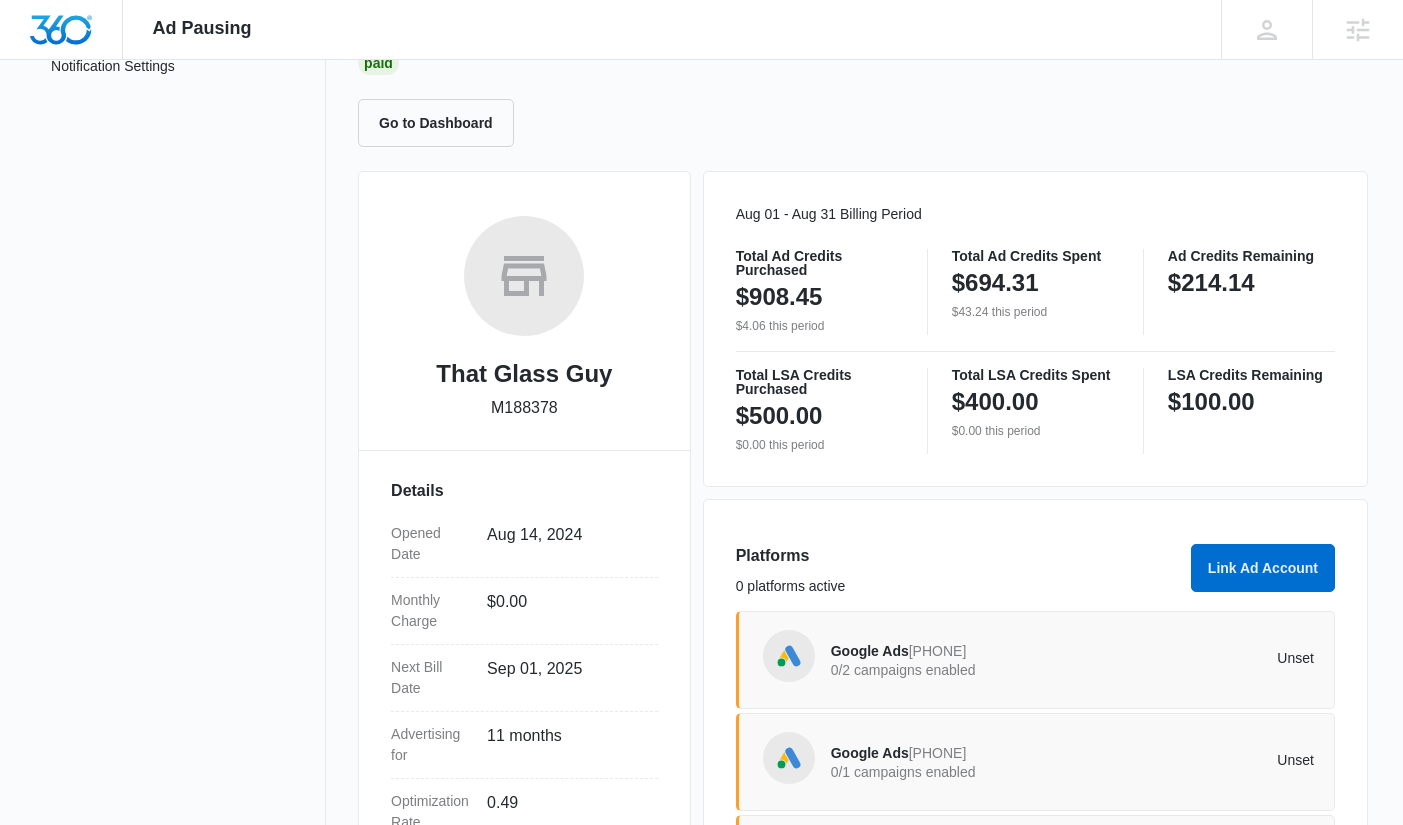 click on "[PHONE]" at bounding box center (938, 651) 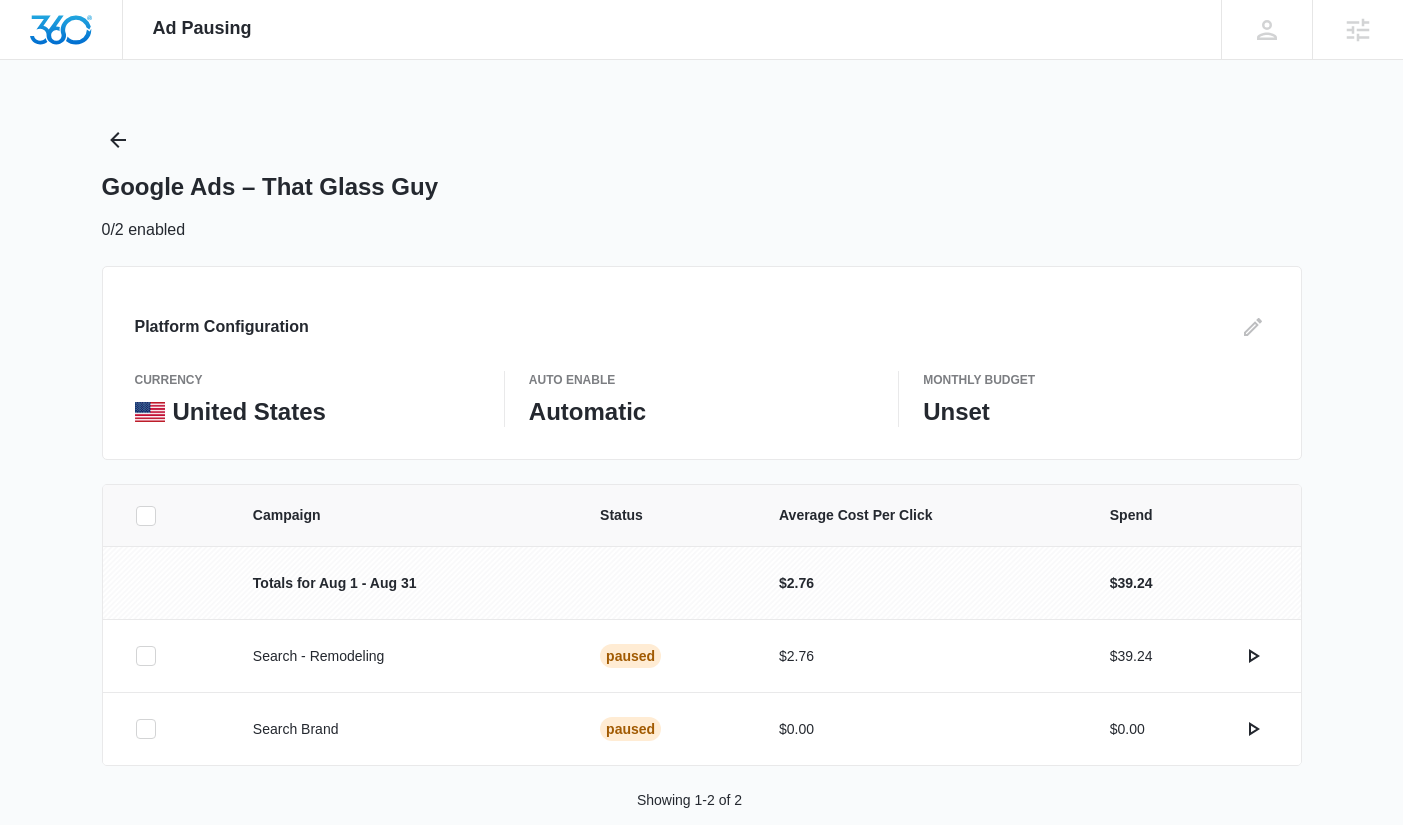 scroll, scrollTop: 34, scrollLeft: 0, axis: vertical 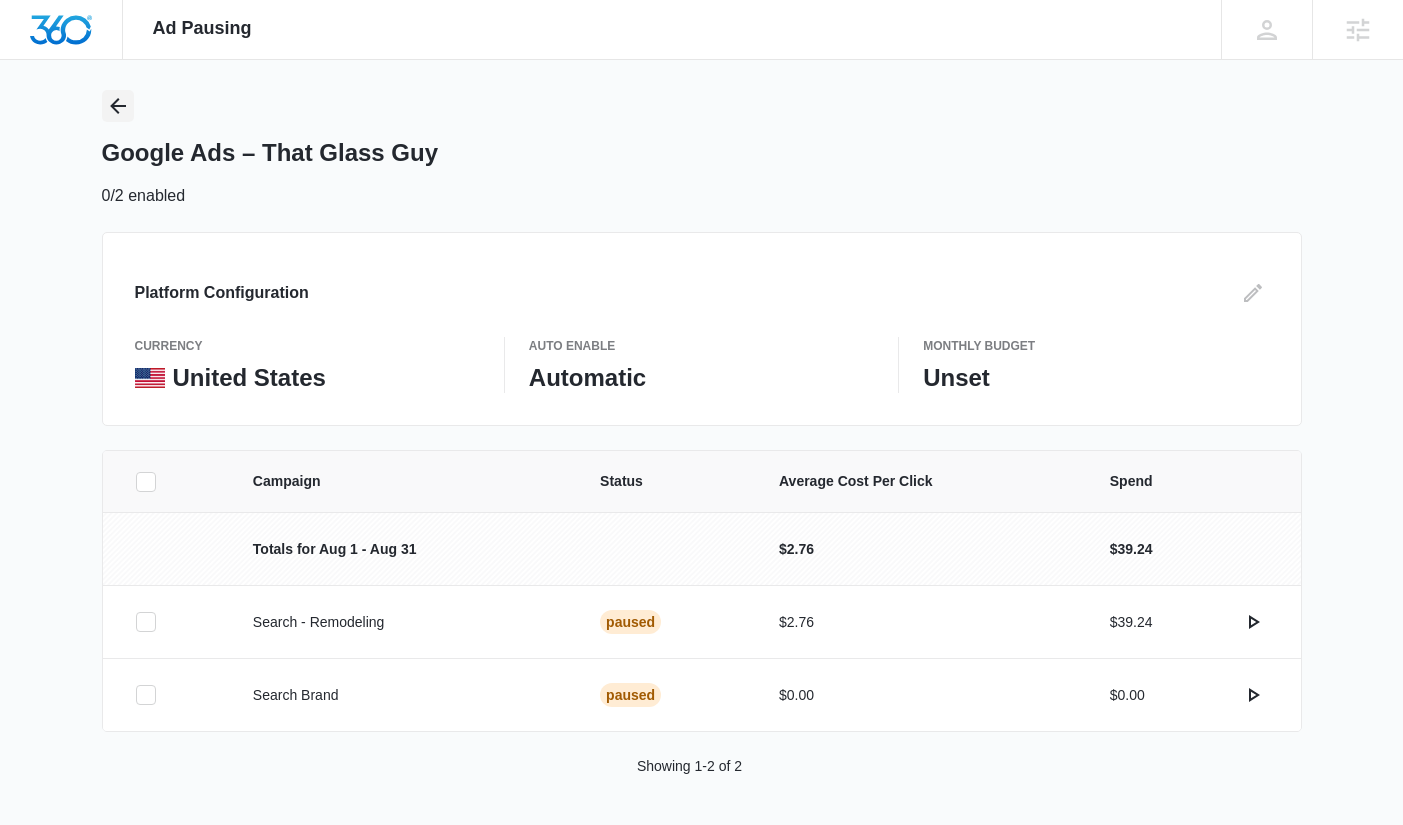 click 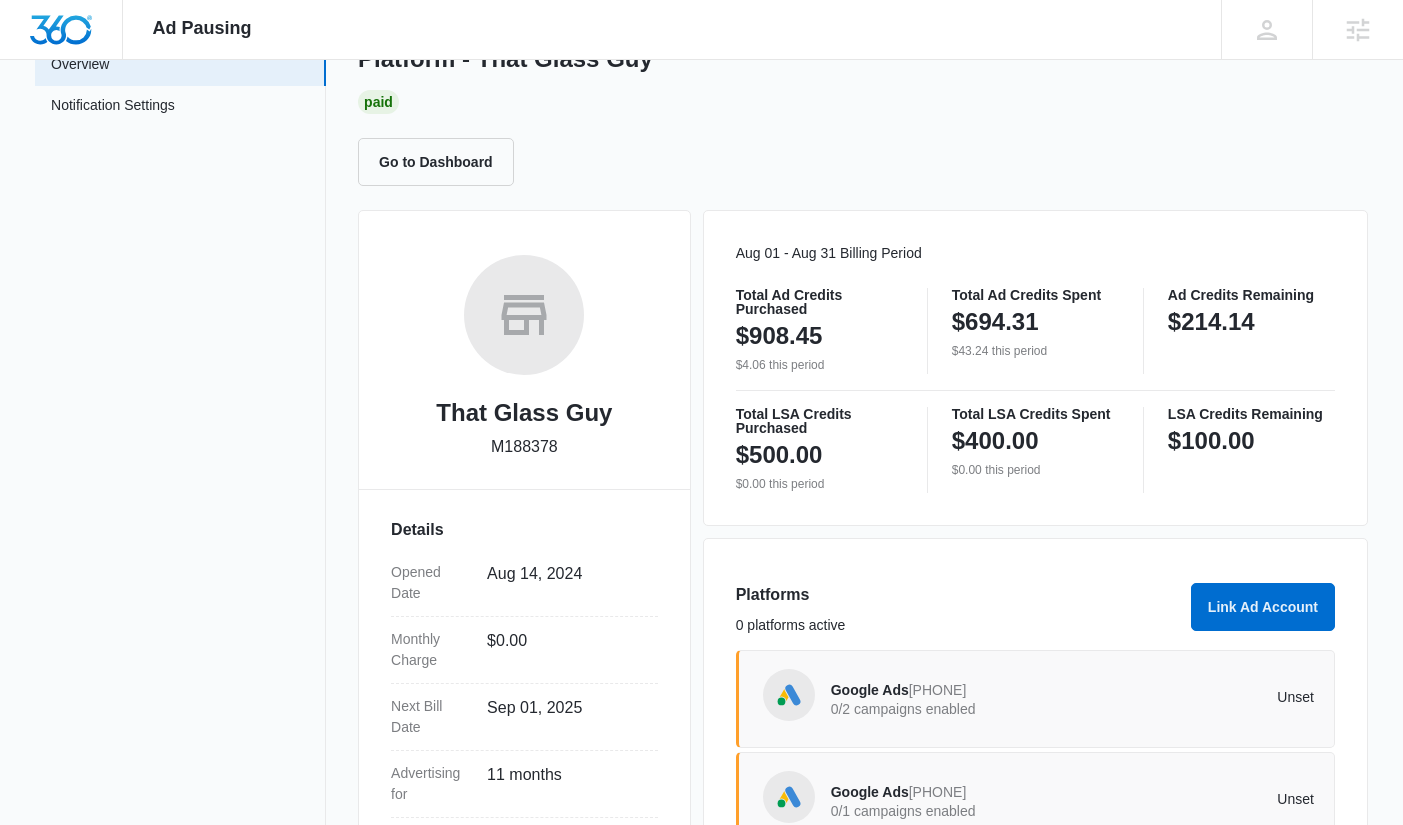 scroll, scrollTop: 129, scrollLeft: 0, axis: vertical 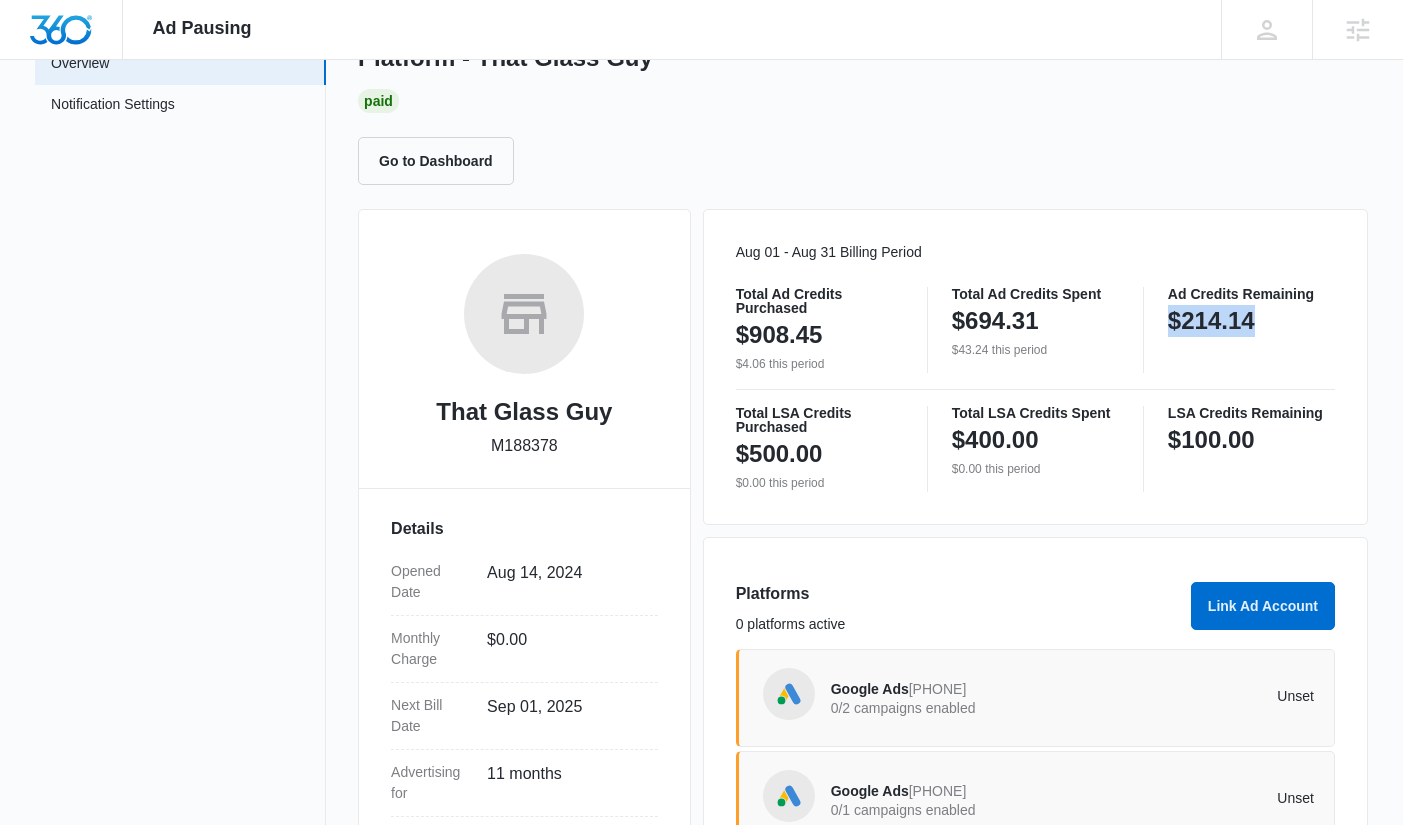 drag, startPoint x: 1290, startPoint y: 315, endPoint x: 1161, endPoint y: 320, distance: 129.09686 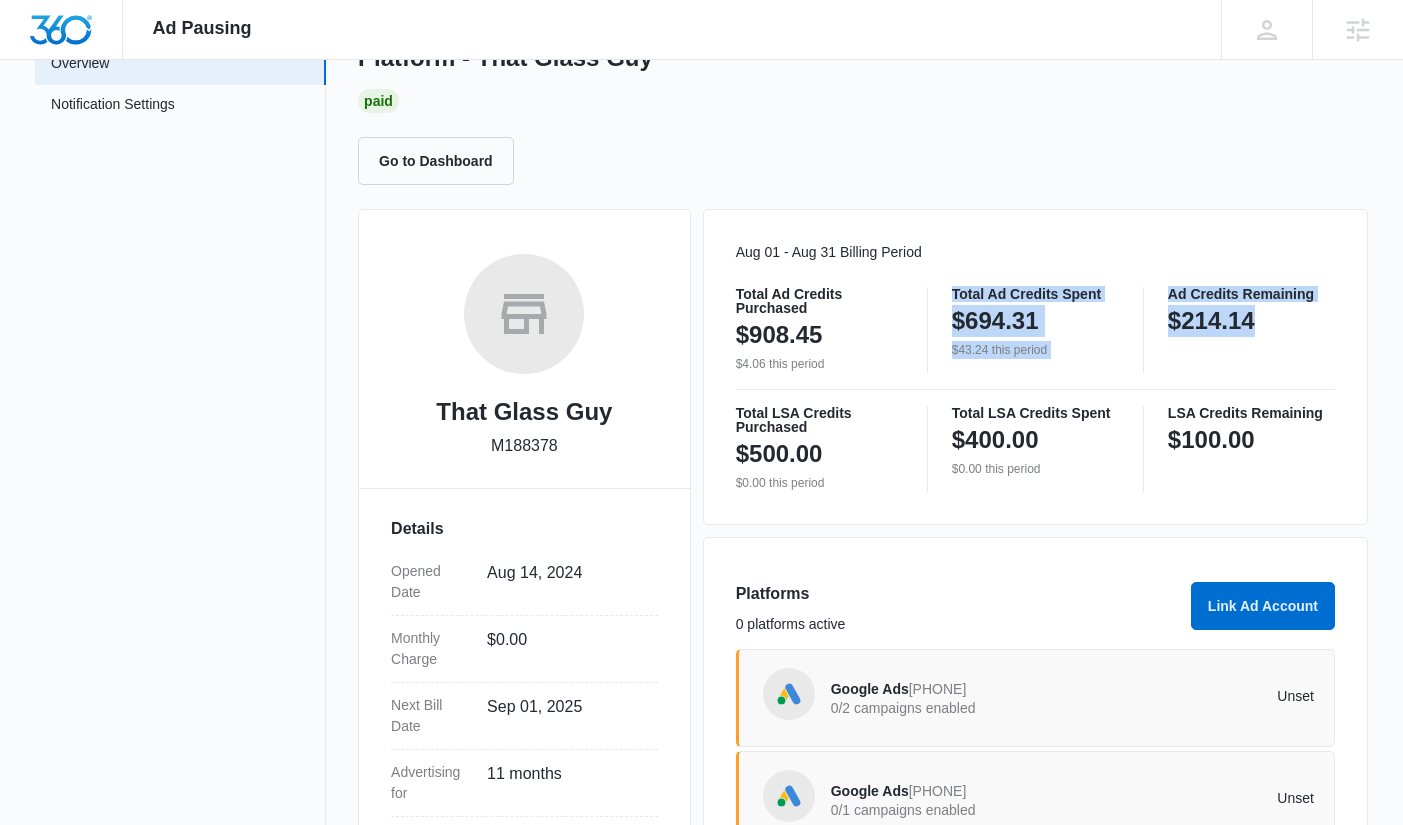 drag, startPoint x: 1147, startPoint y: 321, endPoint x: 1280, endPoint y: 319, distance: 133.01503 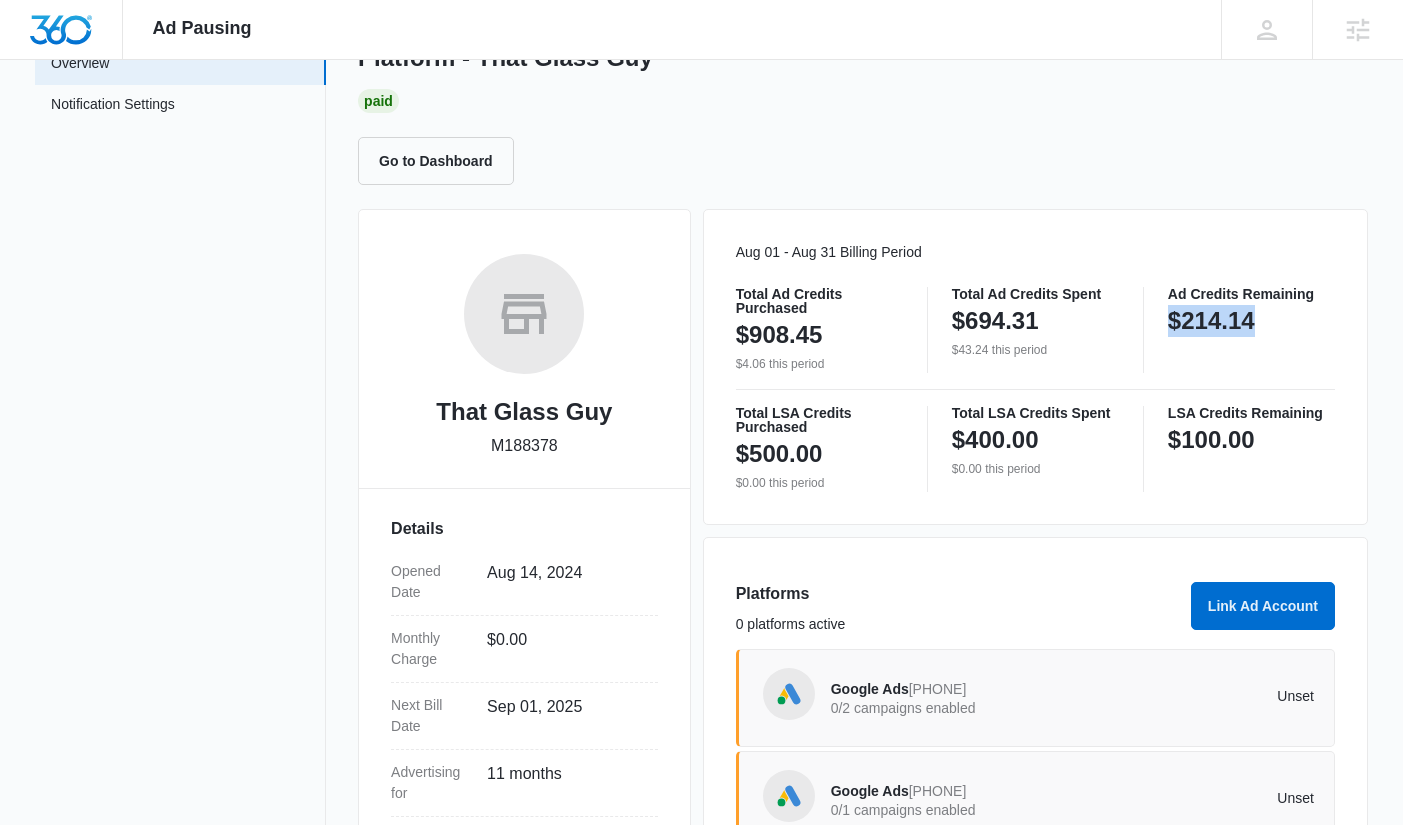 drag, startPoint x: 1271, startPoint y: 320, endPoint x: 1165, endPoint y: 324, distance: 106.07545 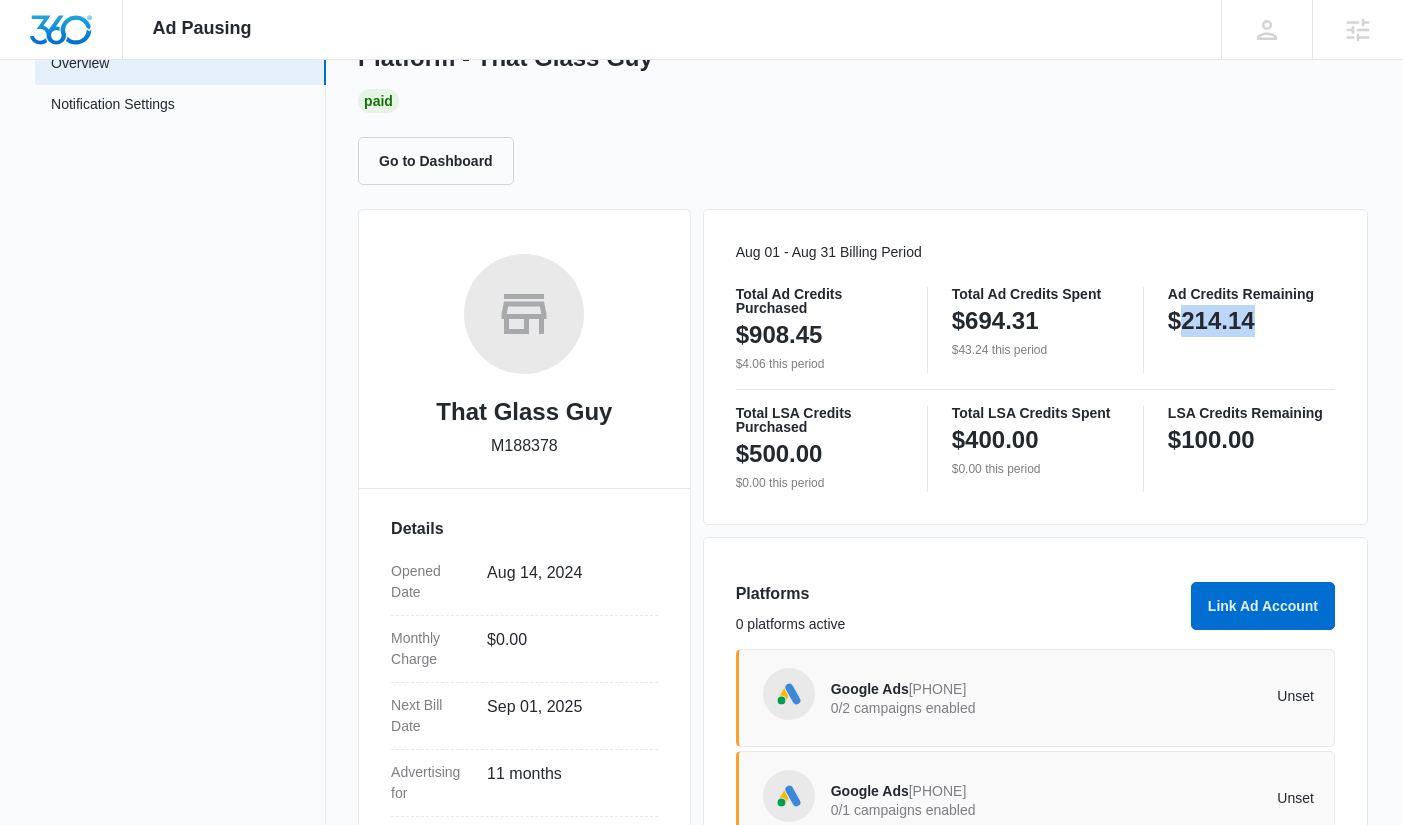 drag, startPoint x: 1276, startPoint y: 319, endPoint x: 1184, endPoint y: 306, distance: 92.91394 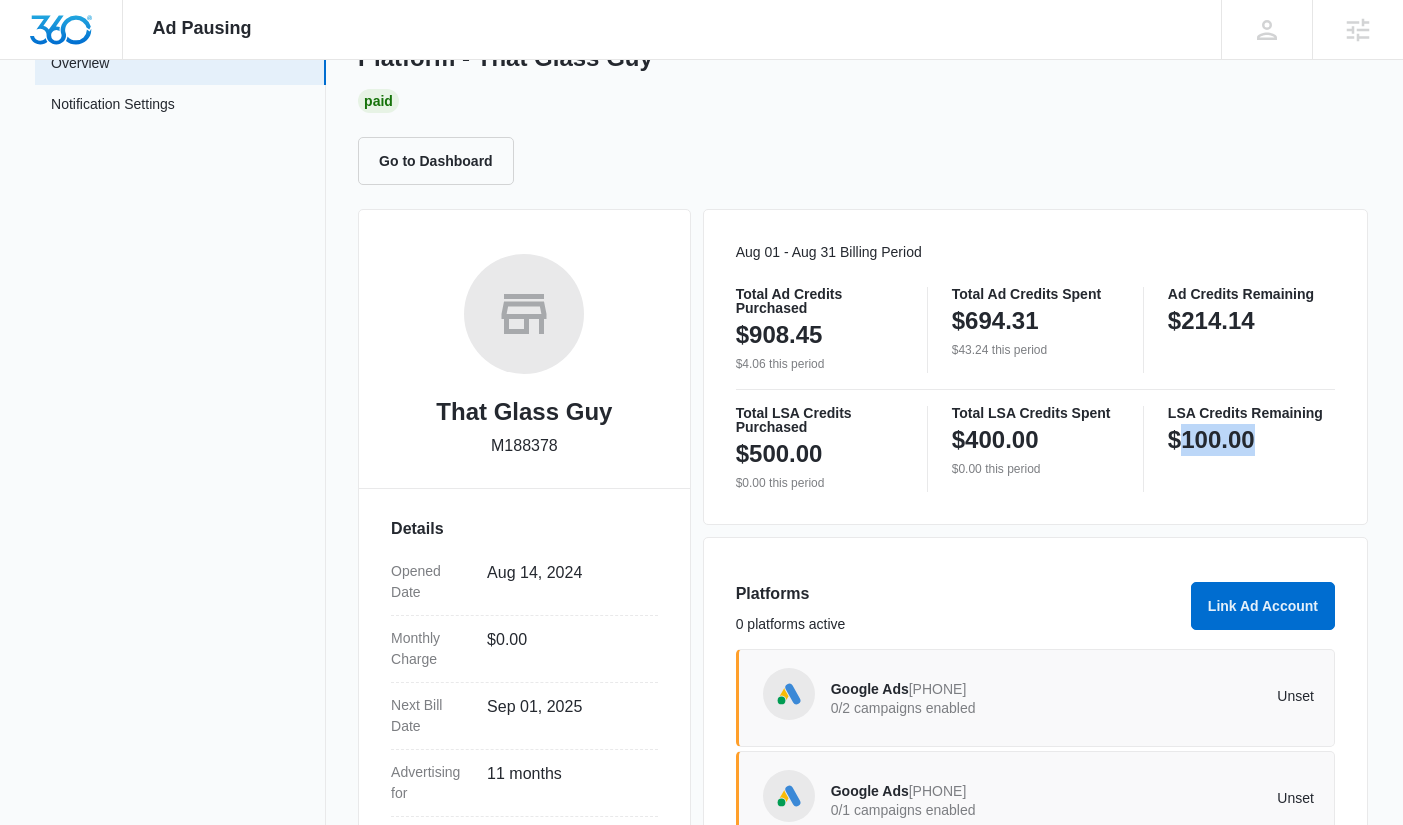 drag, startPoint x: 1206, startPoint y: 445, endPoint x: 1183, endPoint y: 448, distance: 23.194826 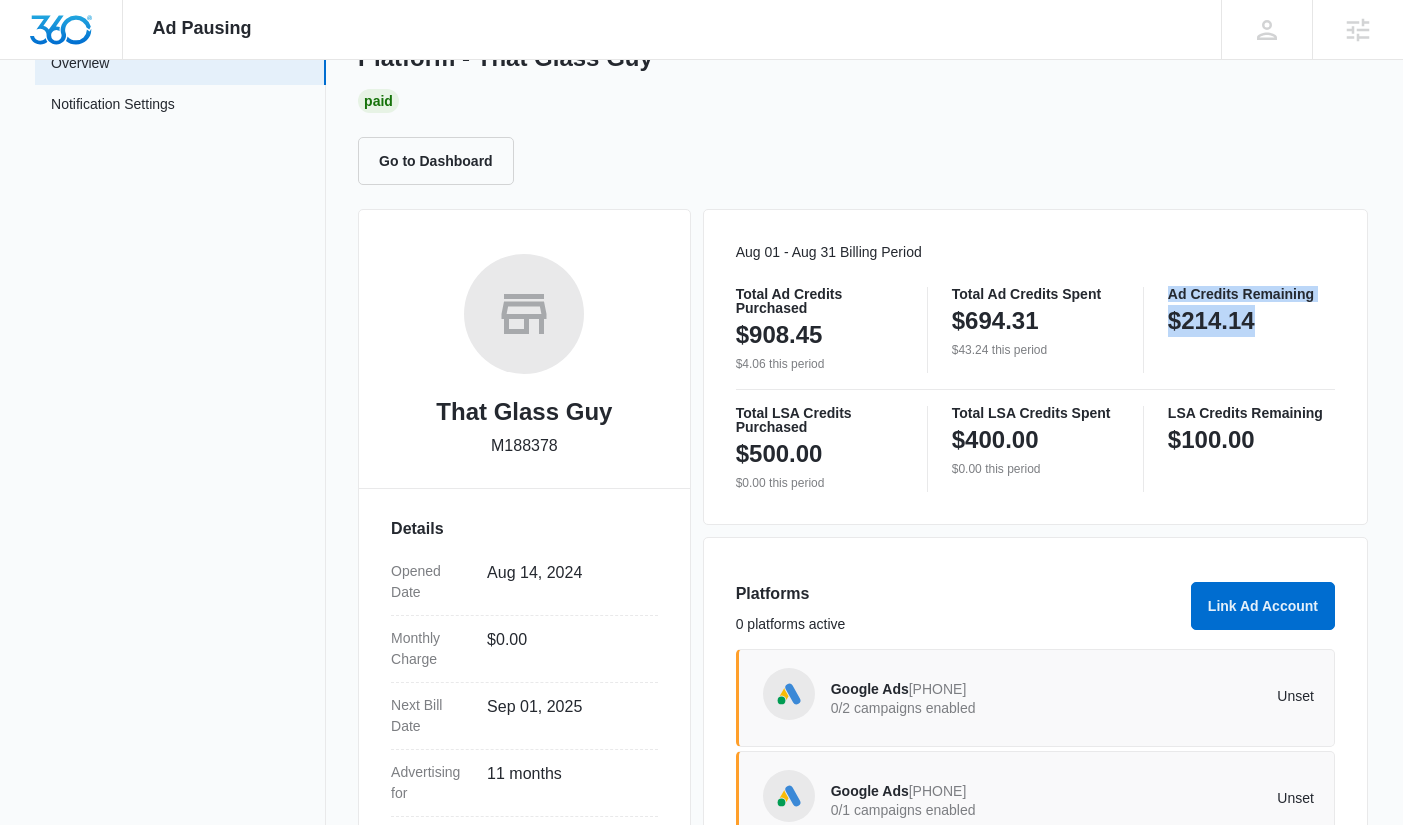 drag, startPoint x: 1286, startPoint y: 322, endPoint x: 1235, endPoint y: 370, distance: 70.035706 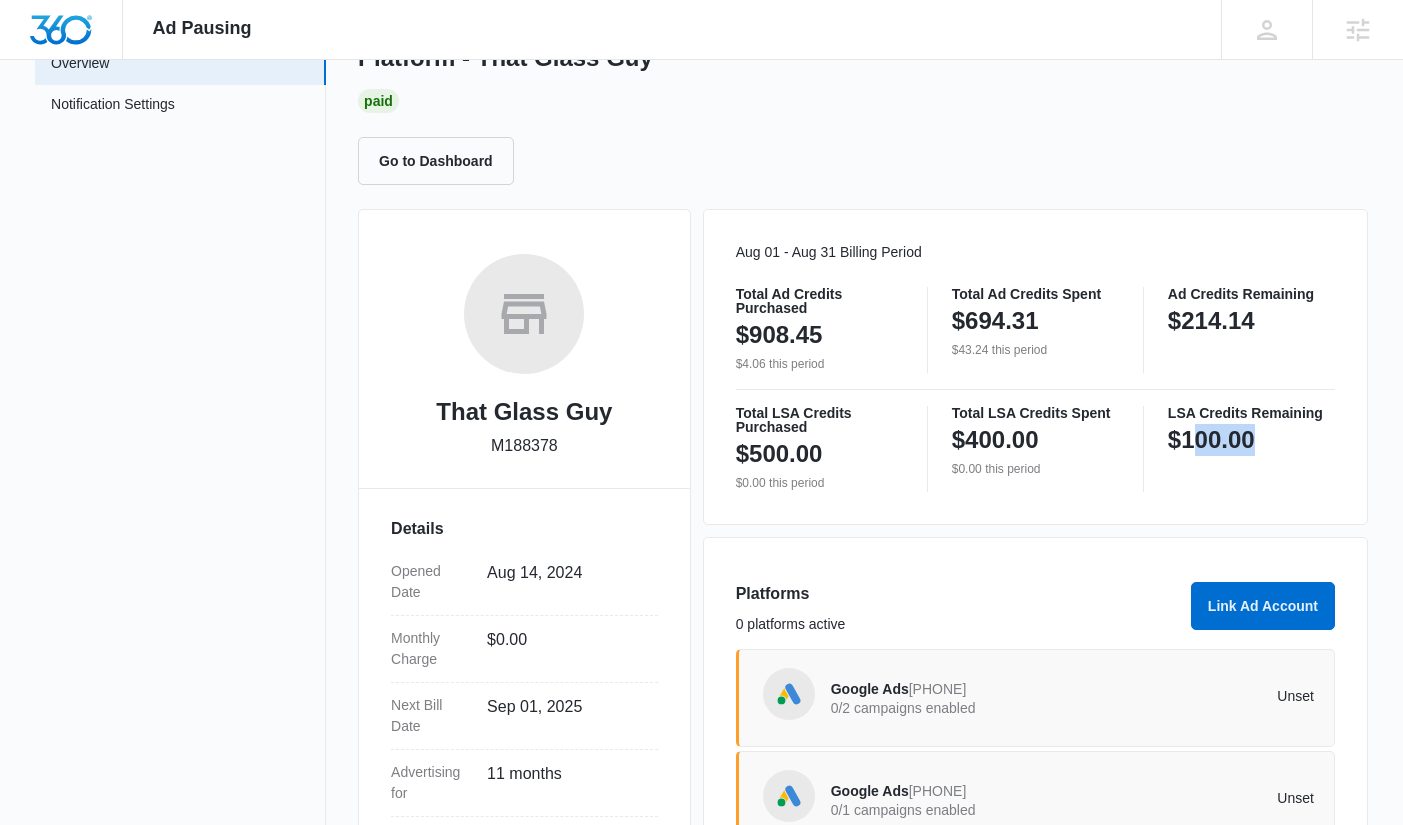 drag, startPoint x: 1294, startPoint y: 450, endPoint x: 1193, endPoint y: 435, distance: 102.10779 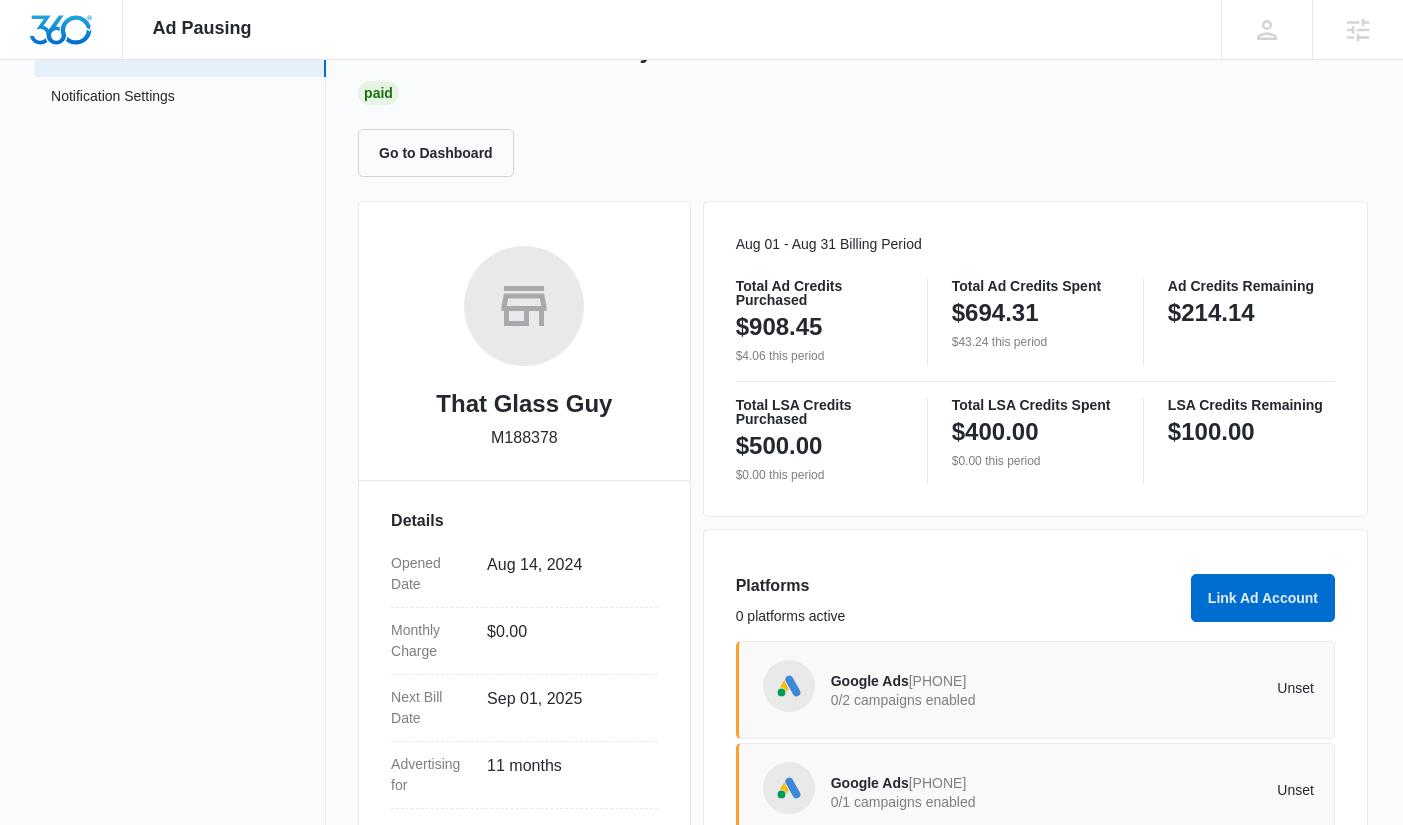 scroll, scrollTop: 141, scrollLeft: 0, axis: vertical 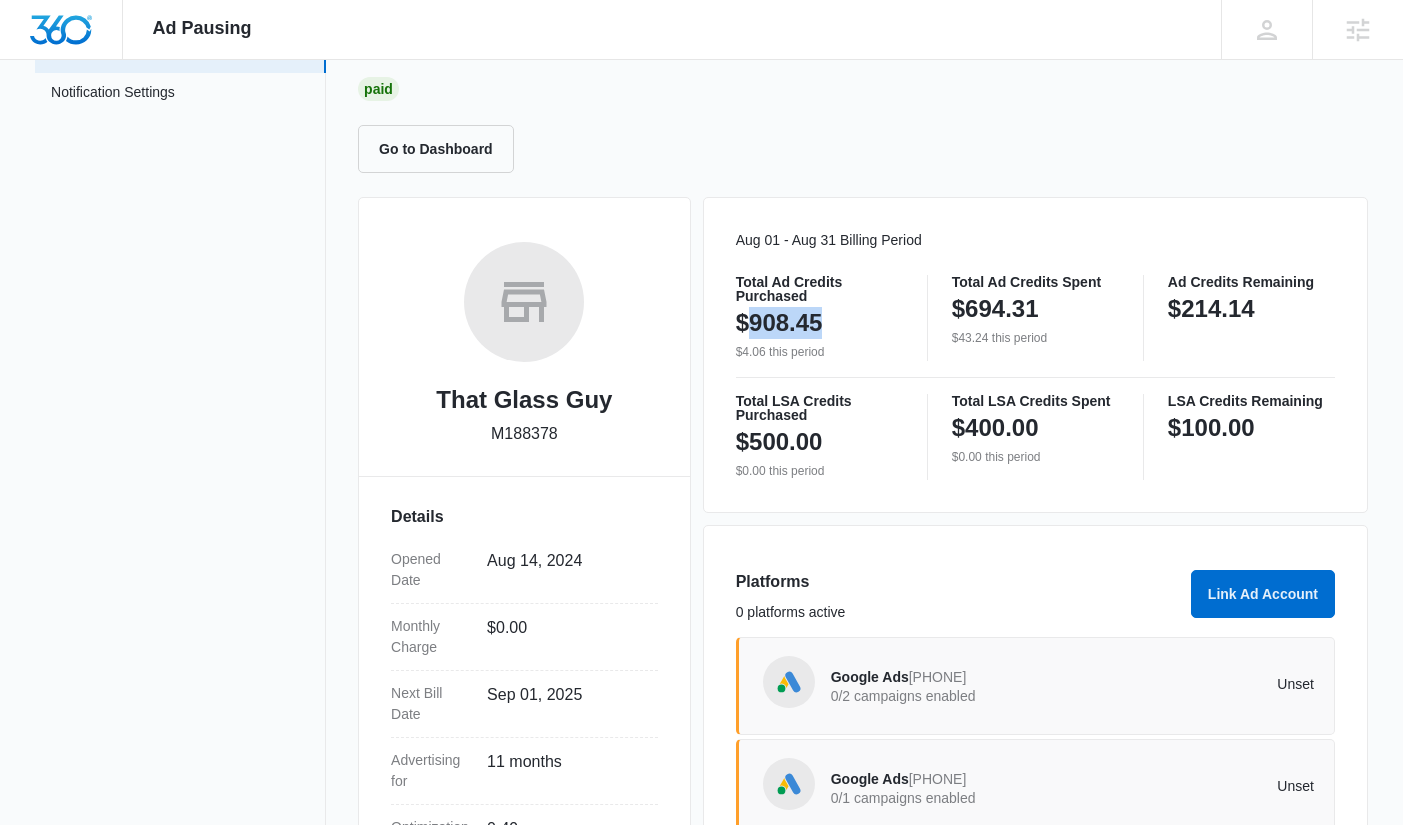 drag, startPoint x: 856, startPoint y: 318, endPoint x: 754, endPoint y: 311, distance: 102.239914 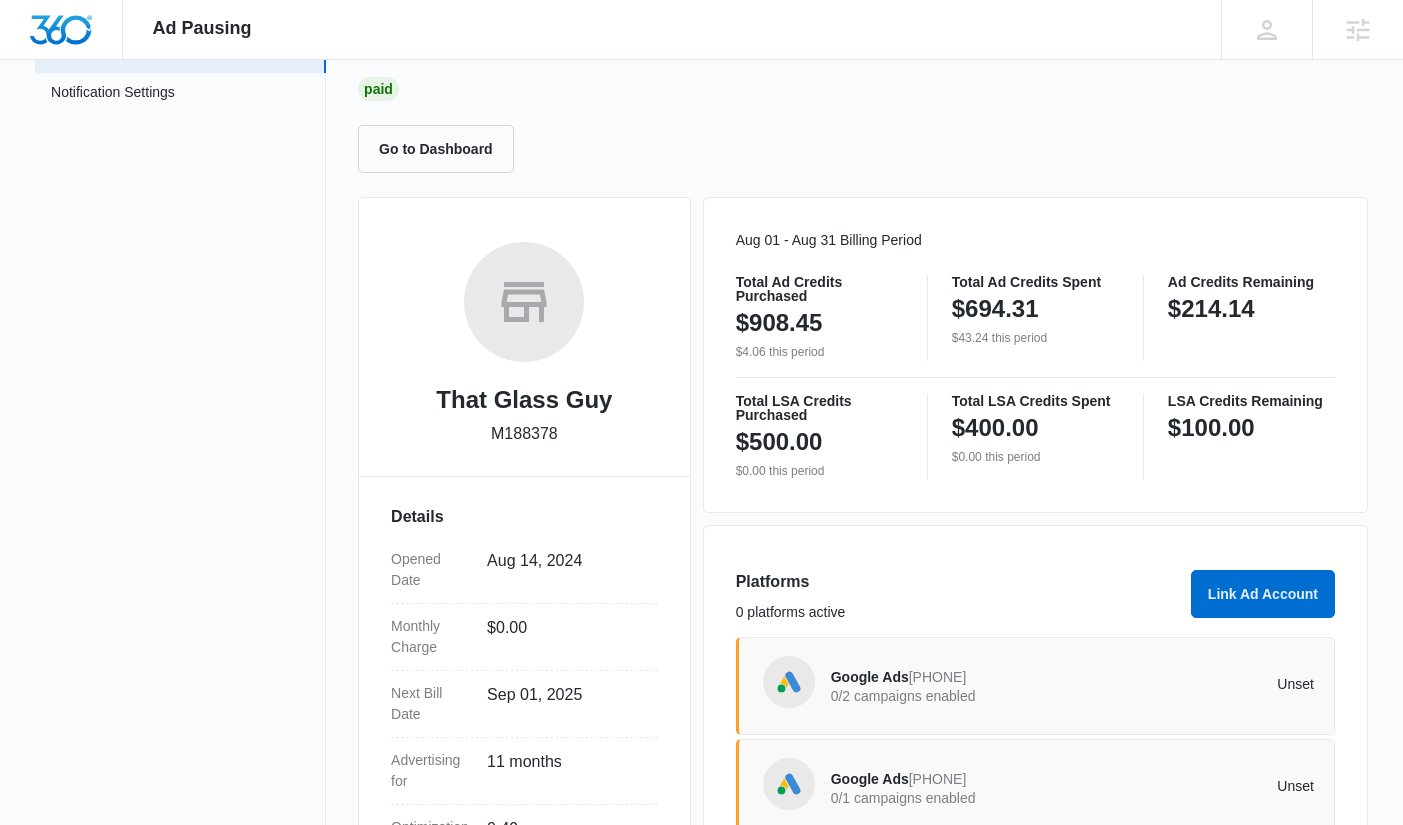 click on "Go to Dashboard" at bounding box center [863, 149] 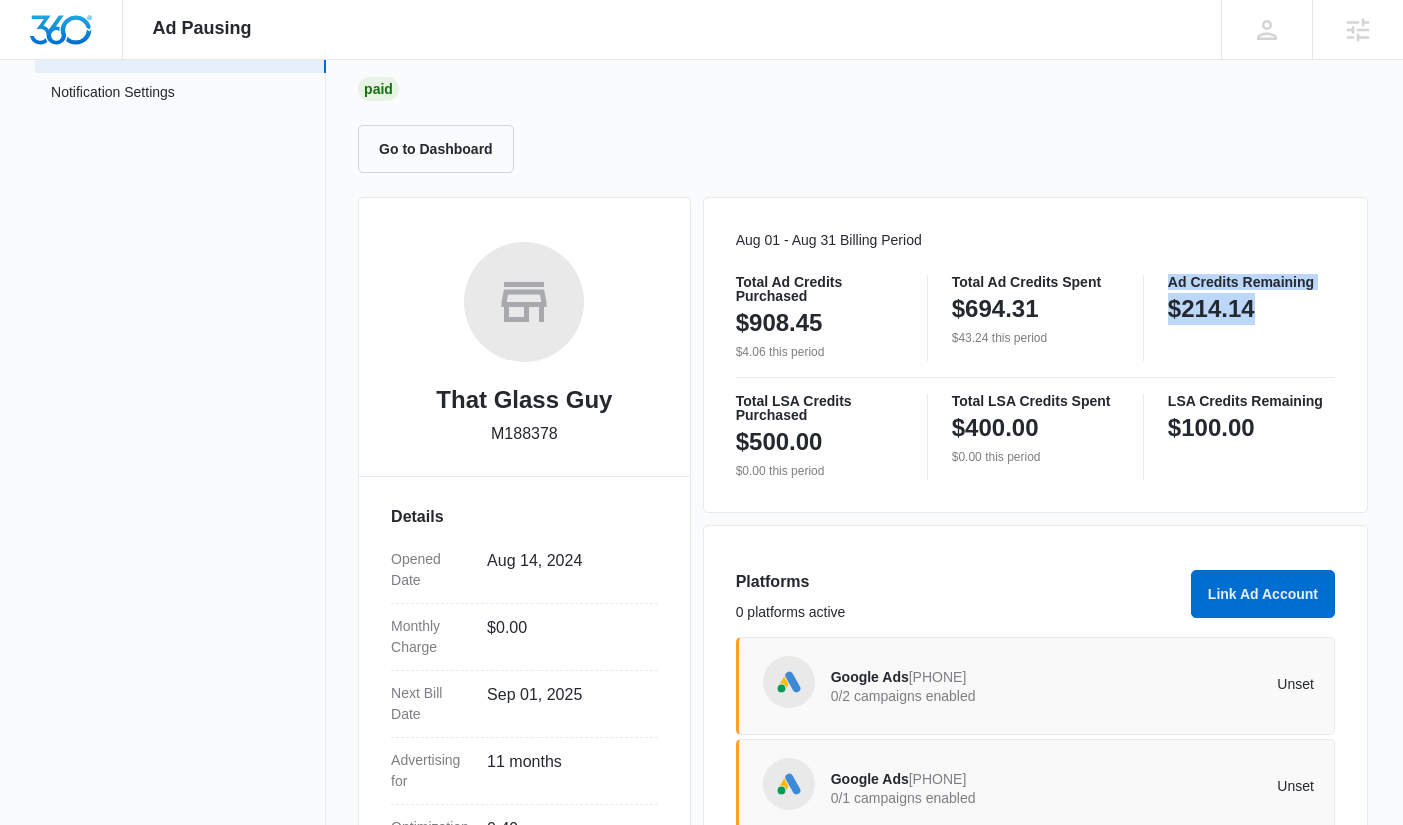 drag, startPoint x: 1160, startPoint y: 277, endPoint x: 1317, endPoint y: 347, distance: 171.89822 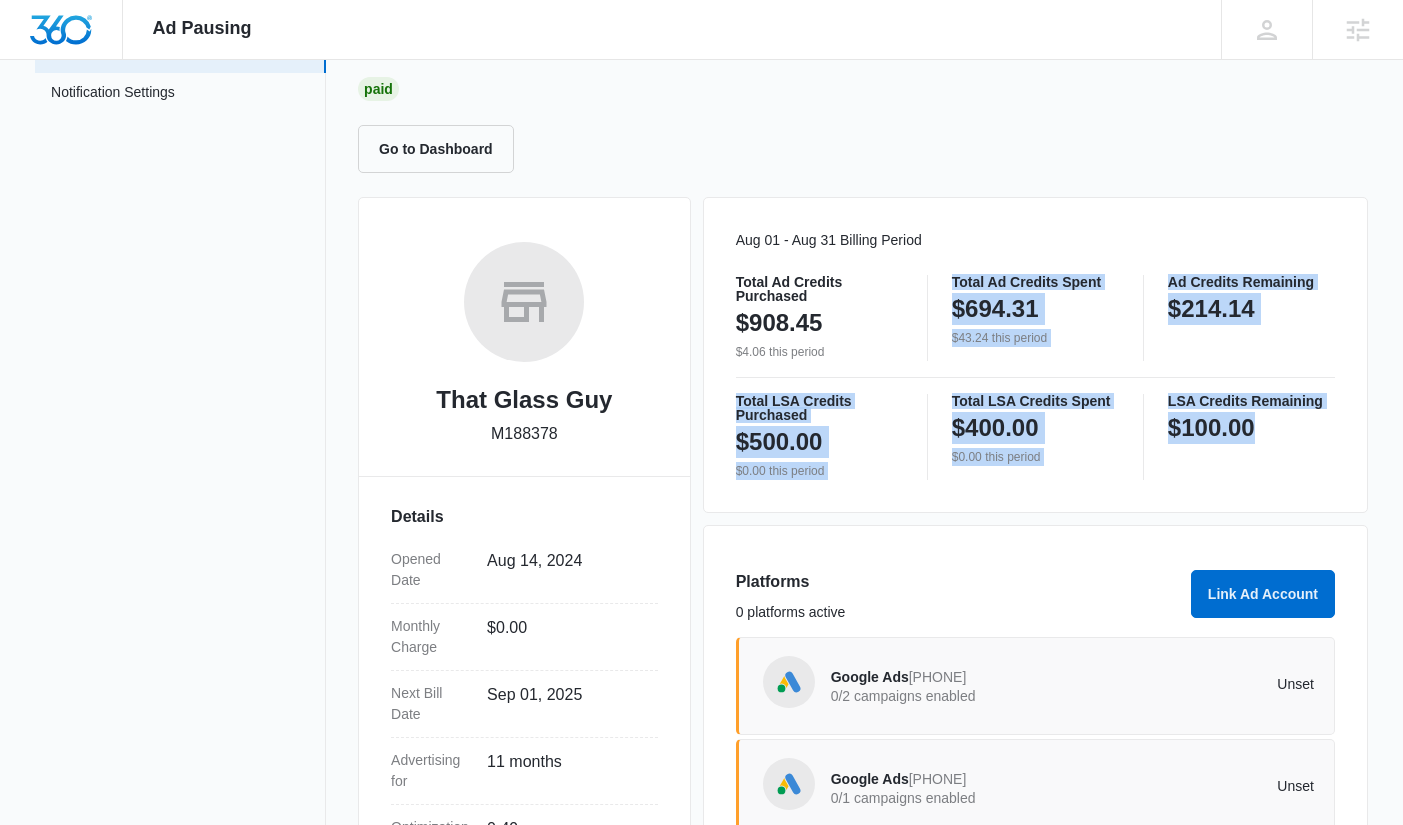 drag, startPoint x: 1292, startPoint y: 450, endPoint x: 1154, endPoint y: 276, distance: 222.08107 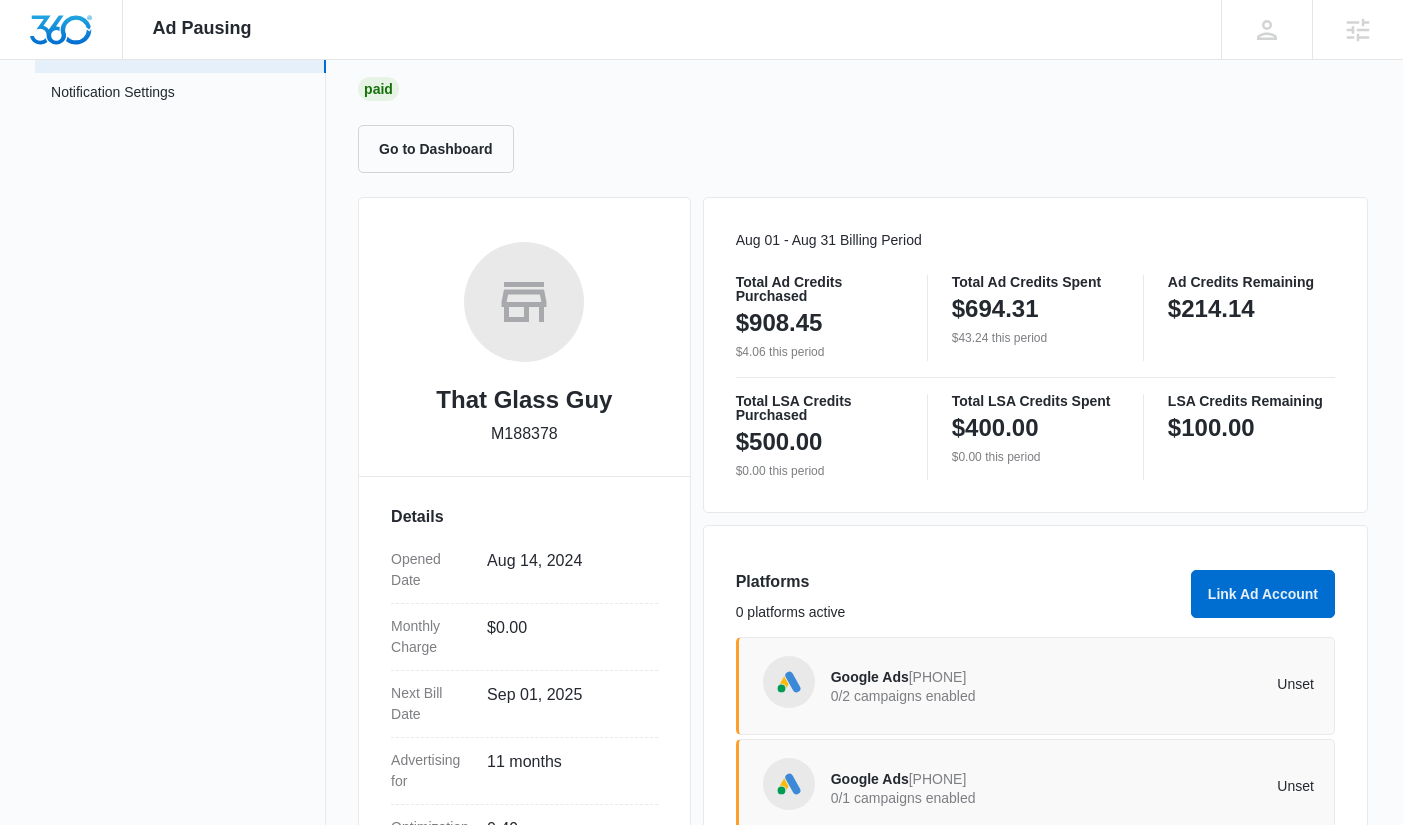 drag, startPoint x: 796, startPoint y: 325, endPoint x: 842, endPoint y: 367, distance: 62.289646 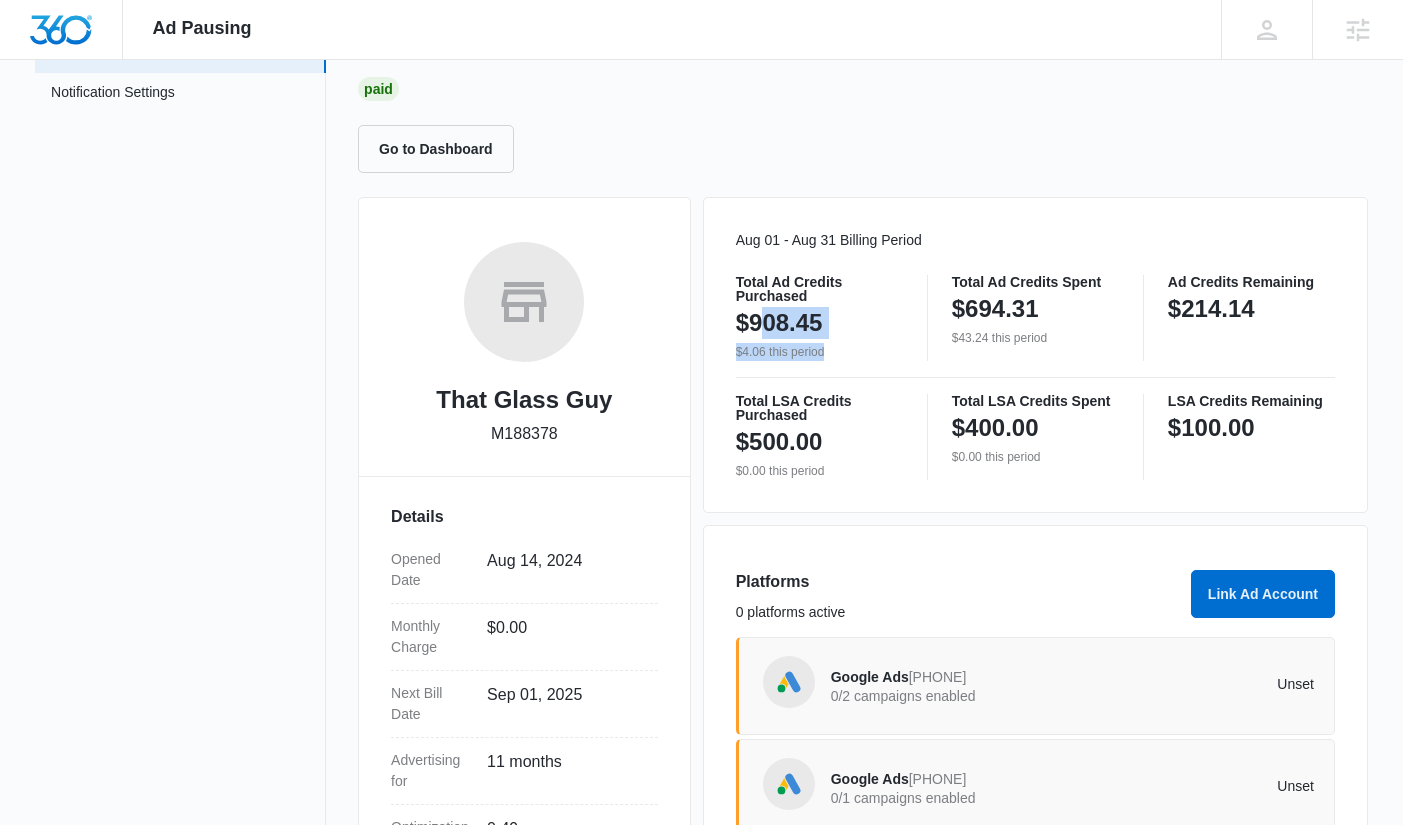 drag, startPoint x: 773, startPoint y: 317, endPoint x: 754, endPoint y: 283, distance: 38.948685 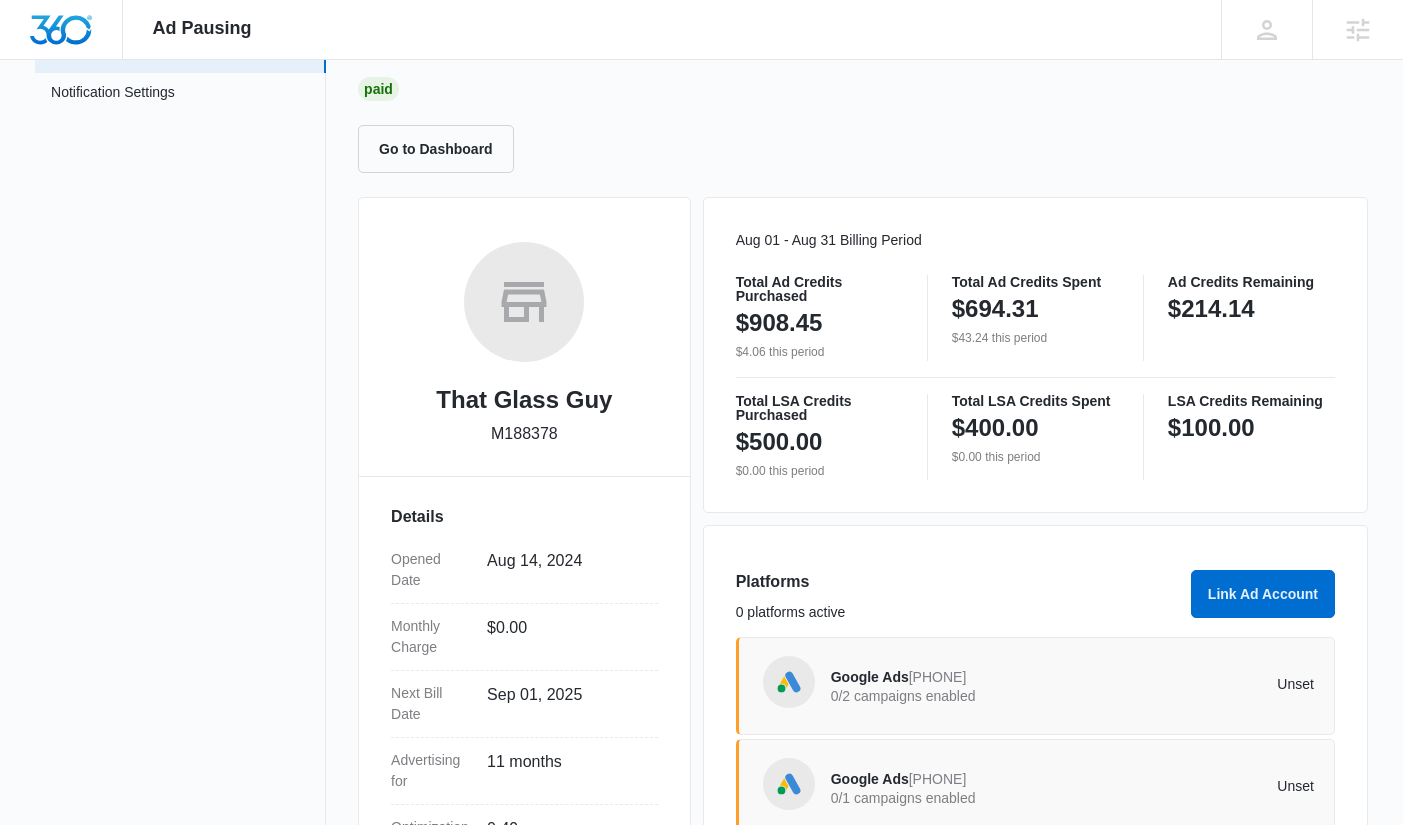 click on "Total Ad Credits Purchased" at bounding box center (819, 289) 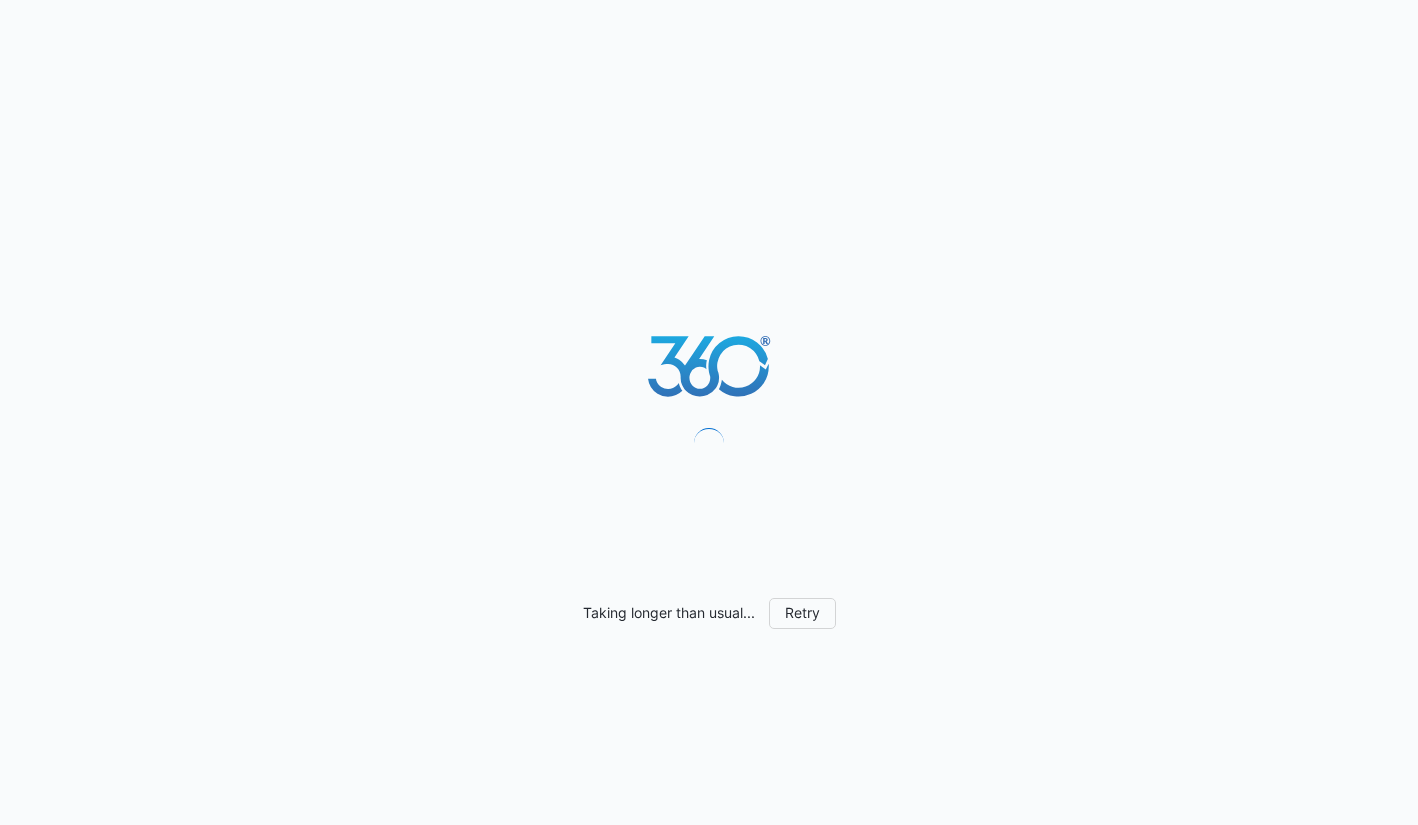 scroll, scrollTop: 0, scrollLeft: 0, axis: both 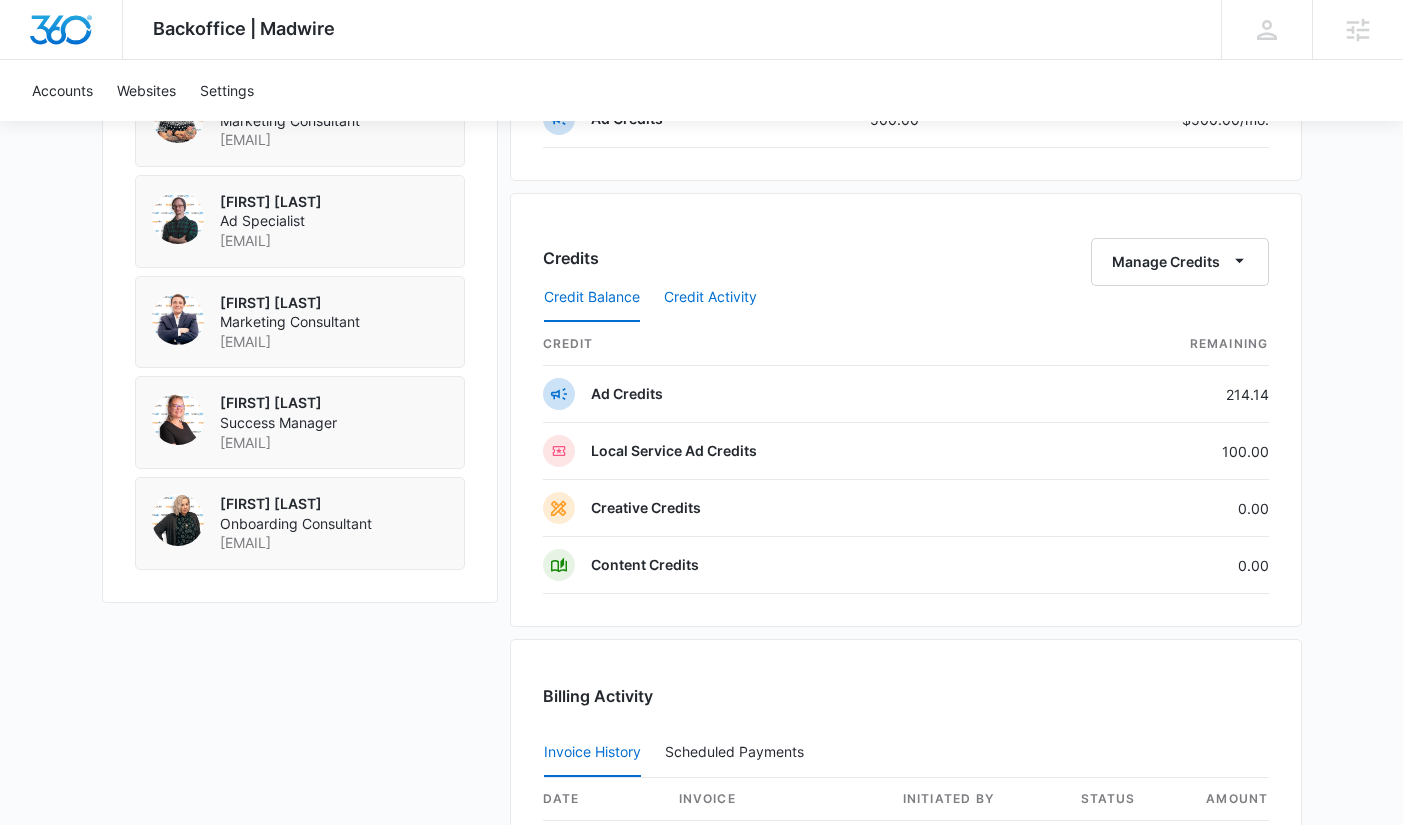 click on "Credit Activity" at bounding box center (710, 298) 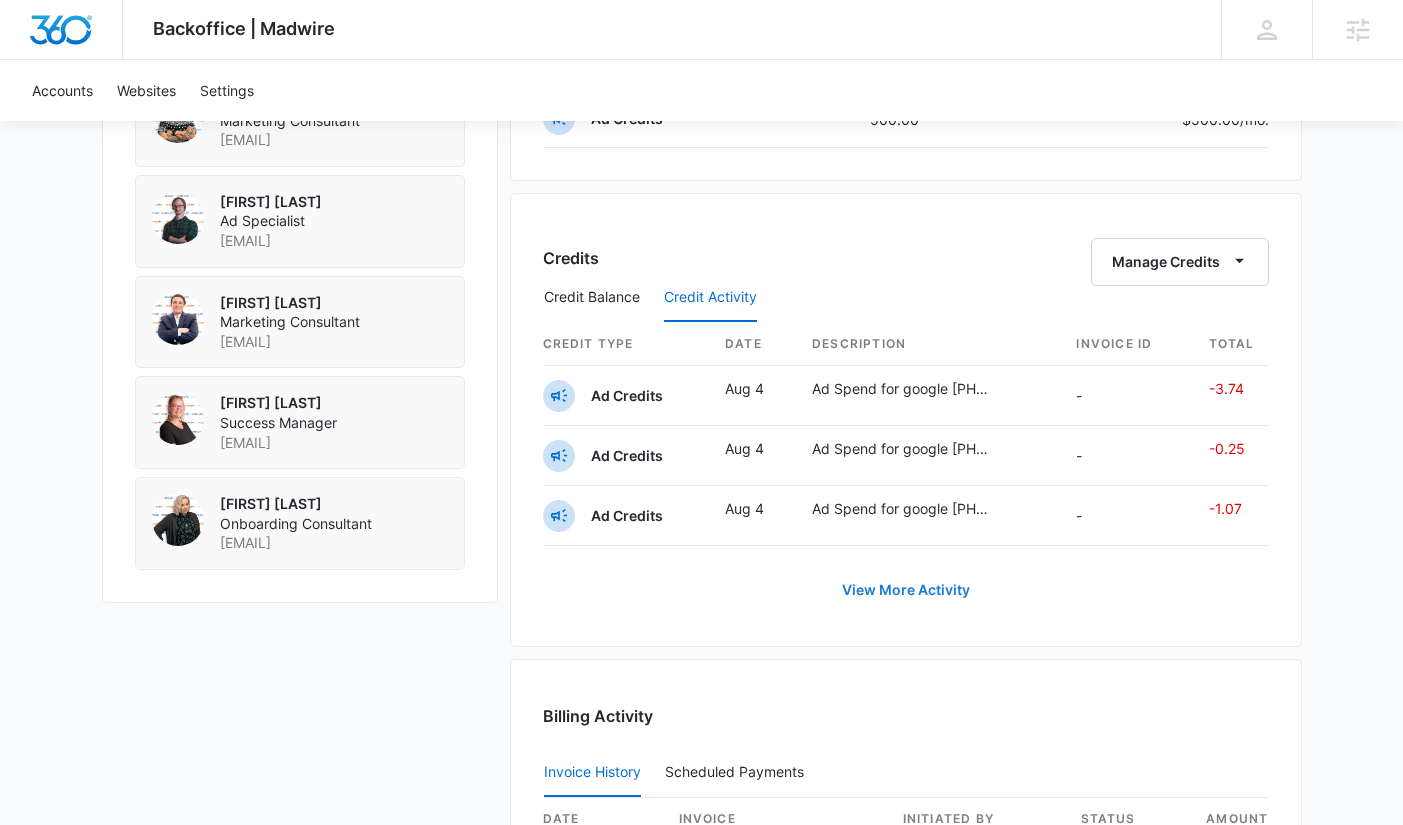 click on "View More Activity" at bounding box center (906, 590) 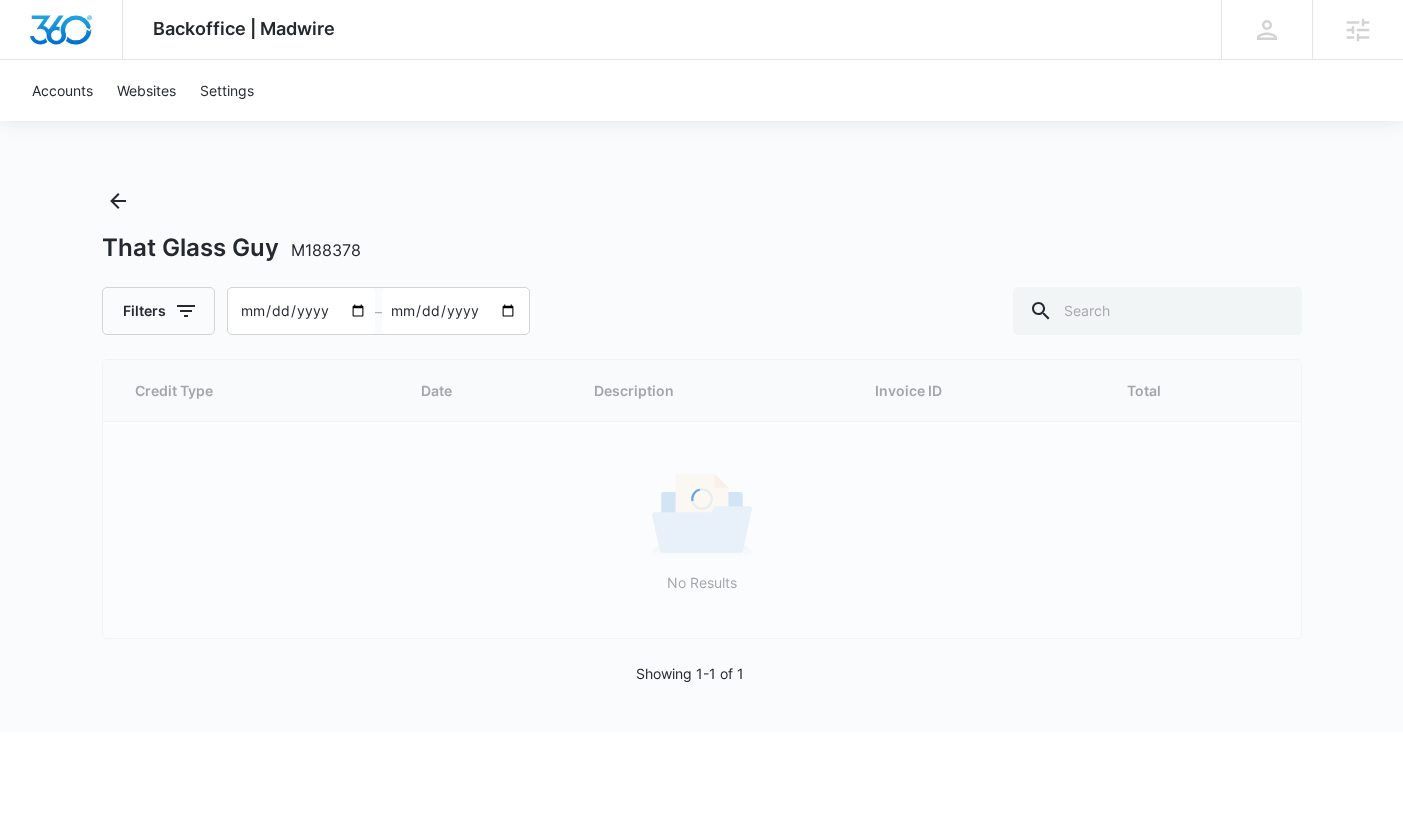 scroll, scrollTop: 0, scrollLeft: 0, axis: both 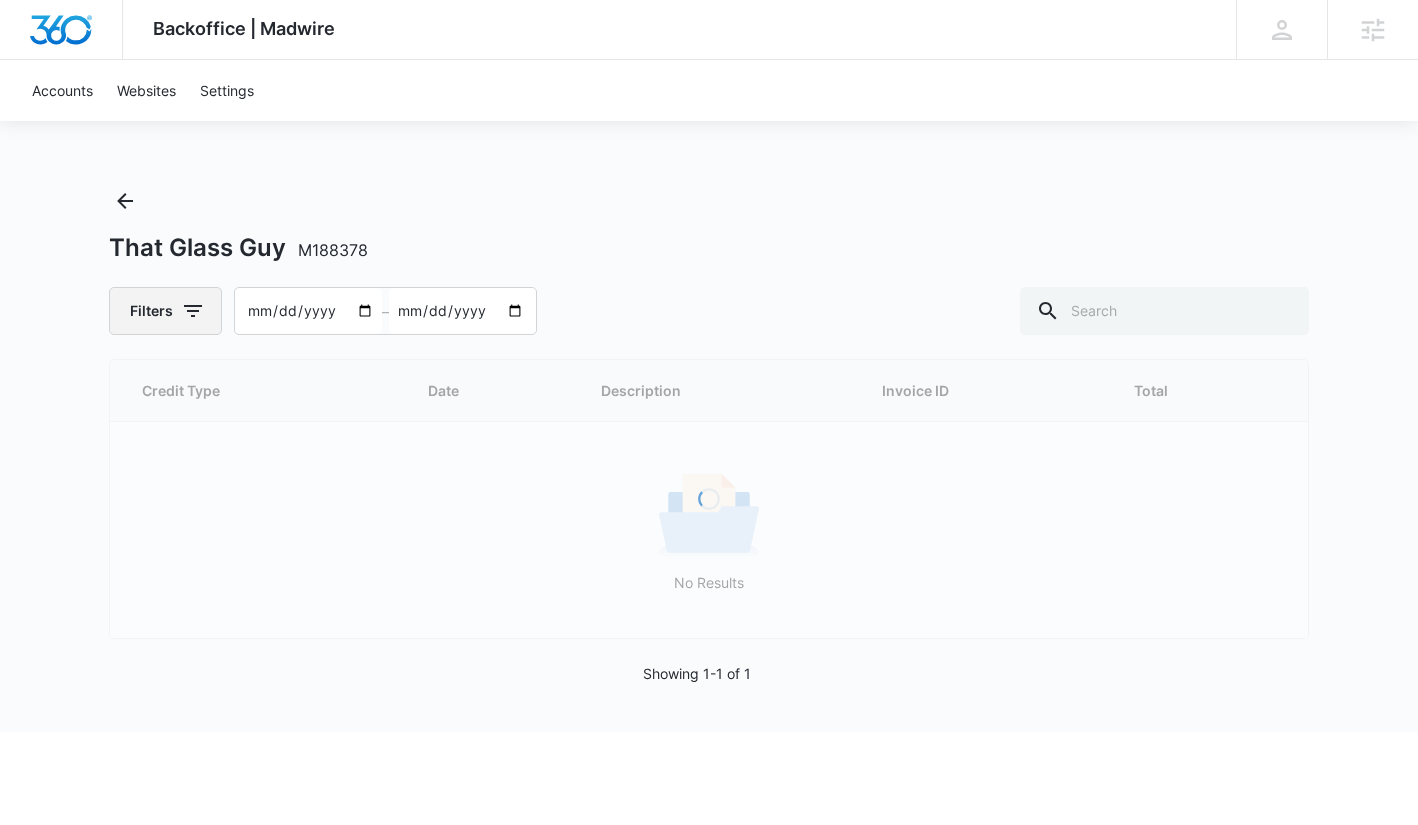 click on "Filters" at bounding box center (165, 311) 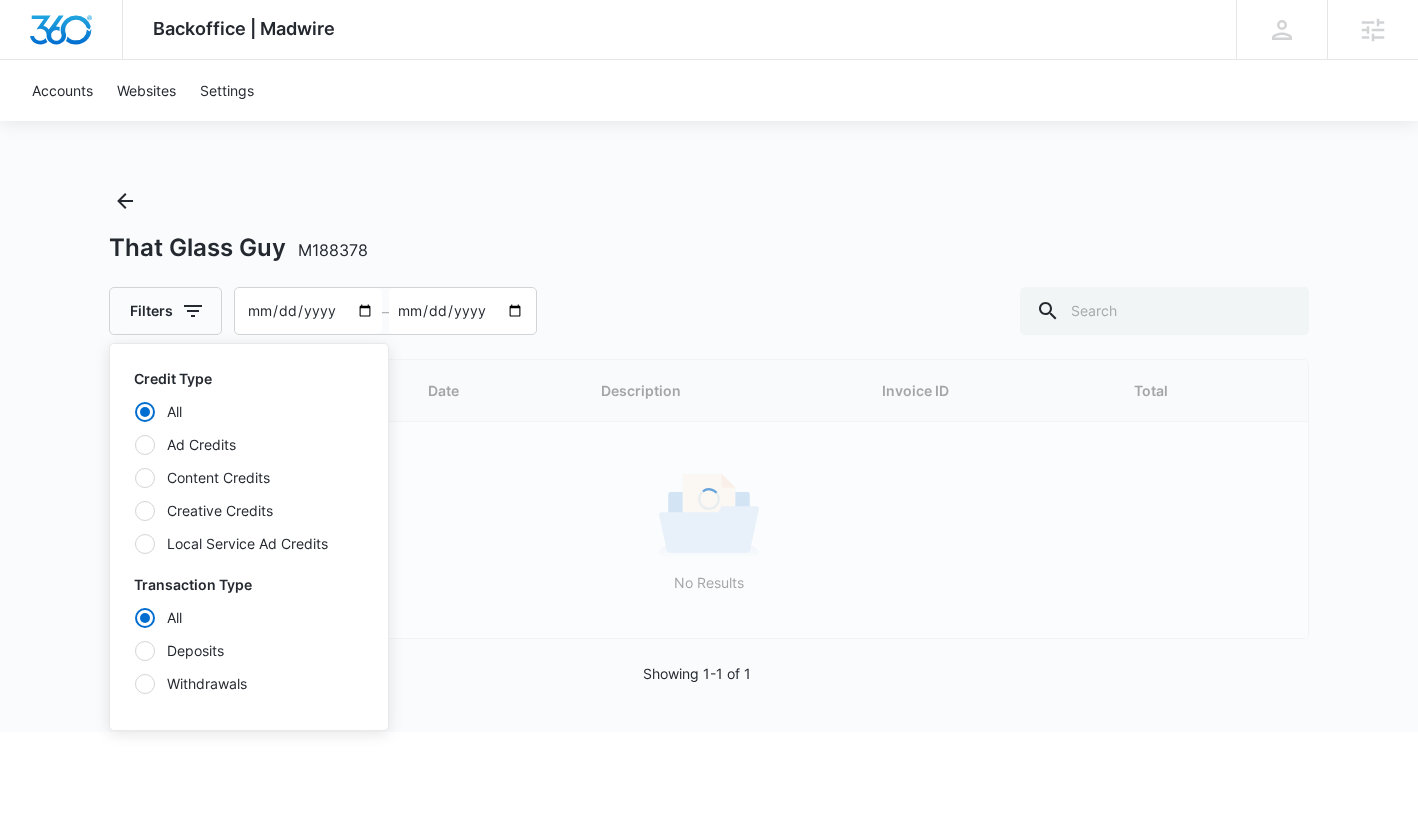 click on "All Ad Credits Content Credits Creative Credits Local Service Ad Credits" at bounding box center (249, 477) 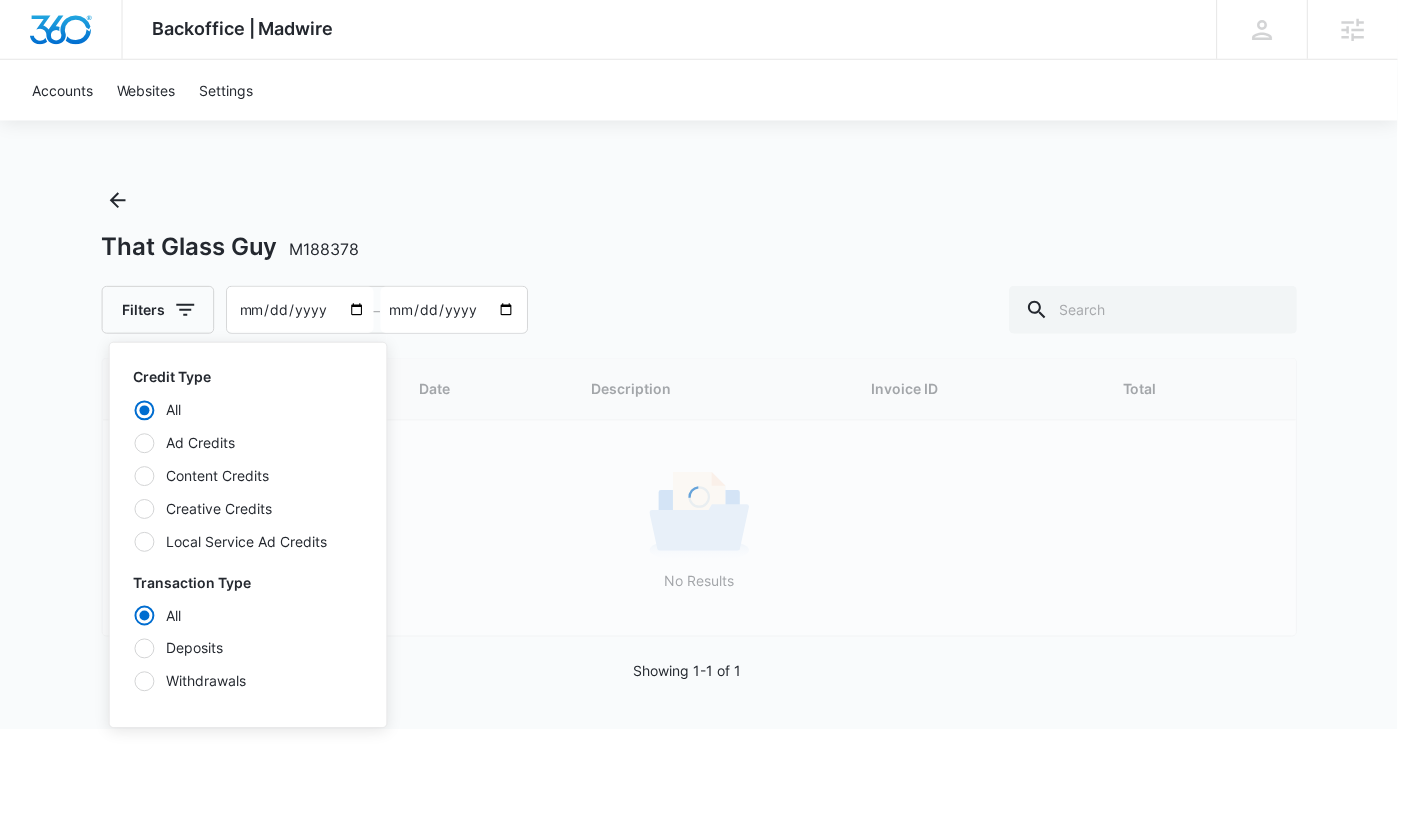 click at bounding box center [145, 445] 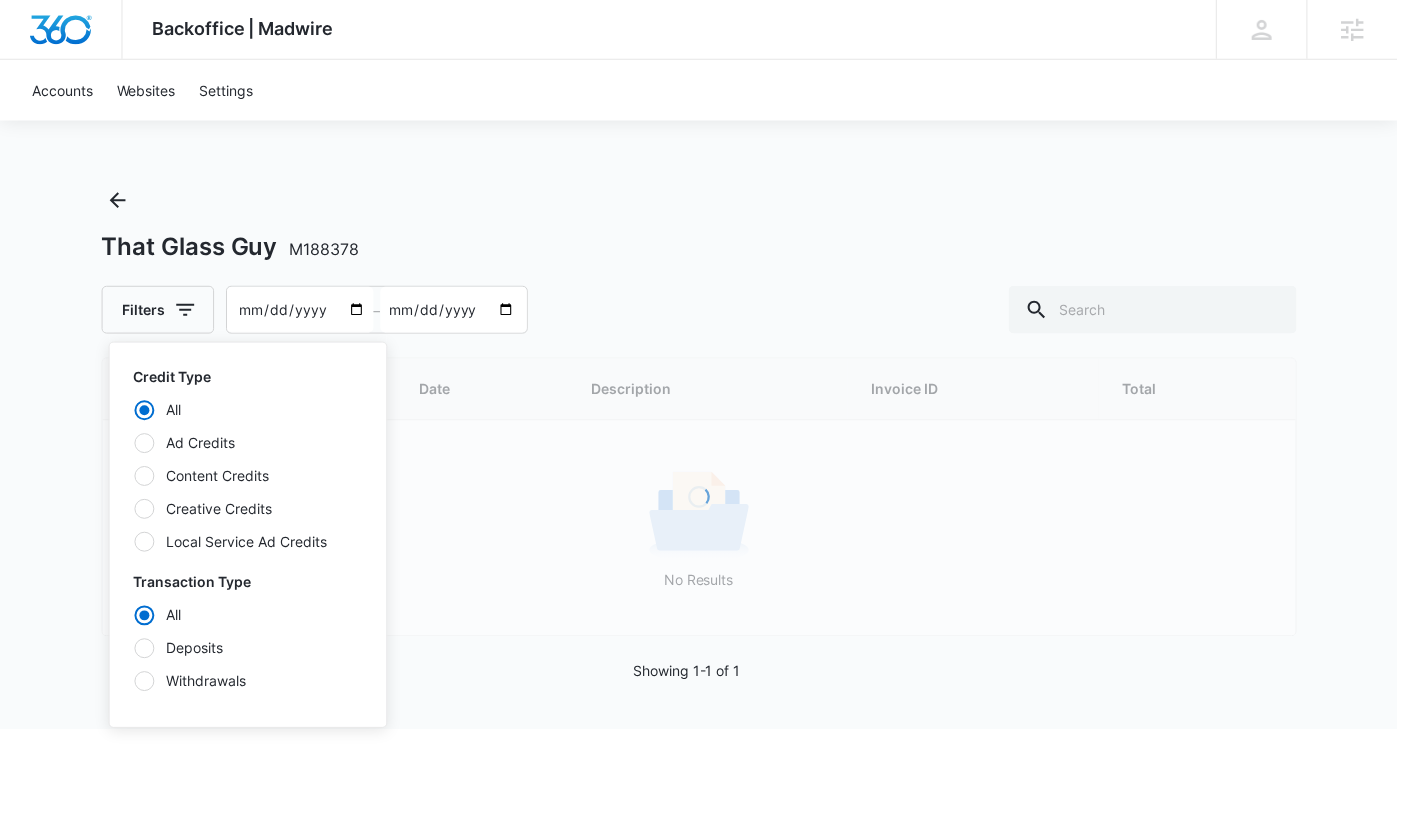 click on "Ad Credits" at bounding box center [134, 444] 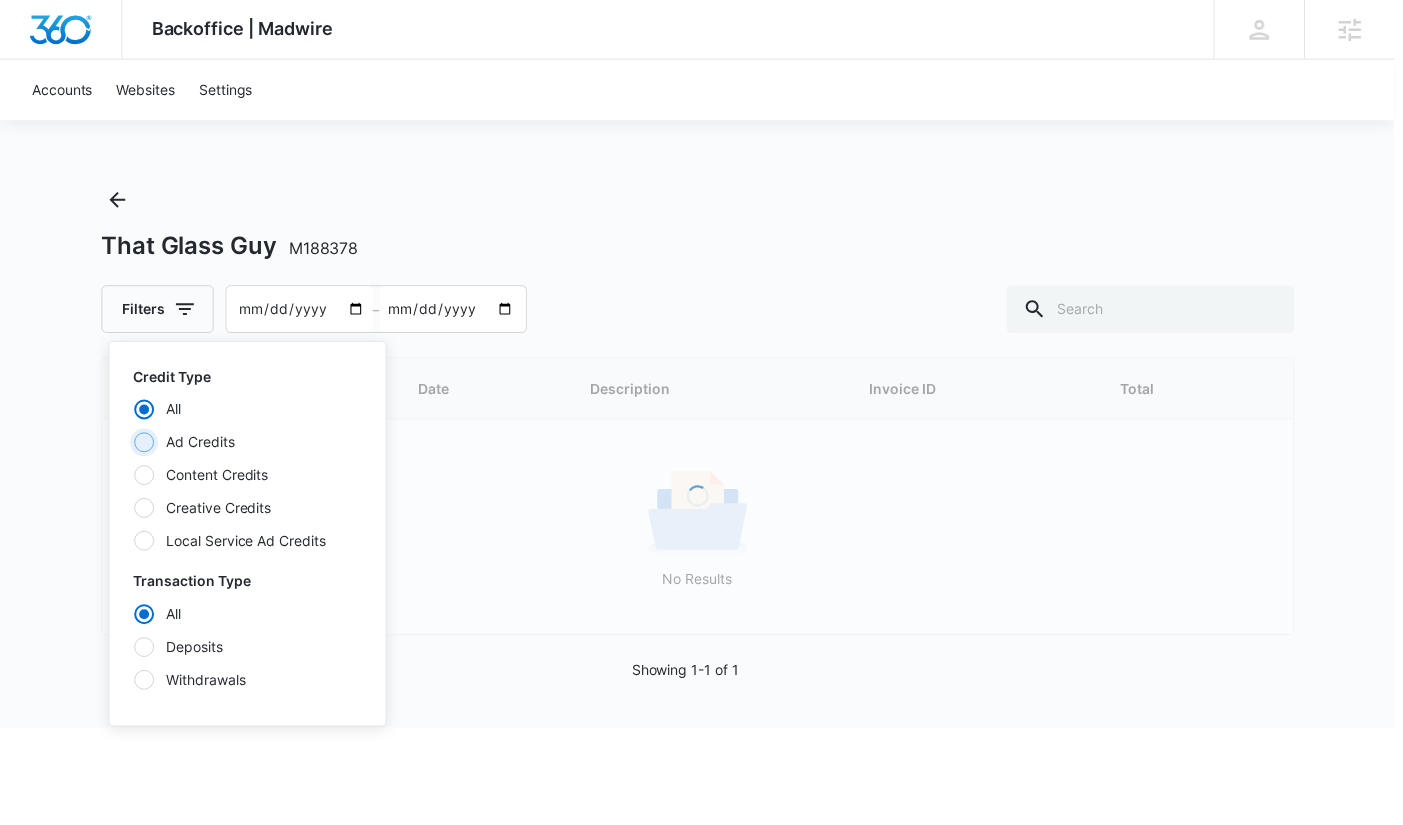 radio on "false" 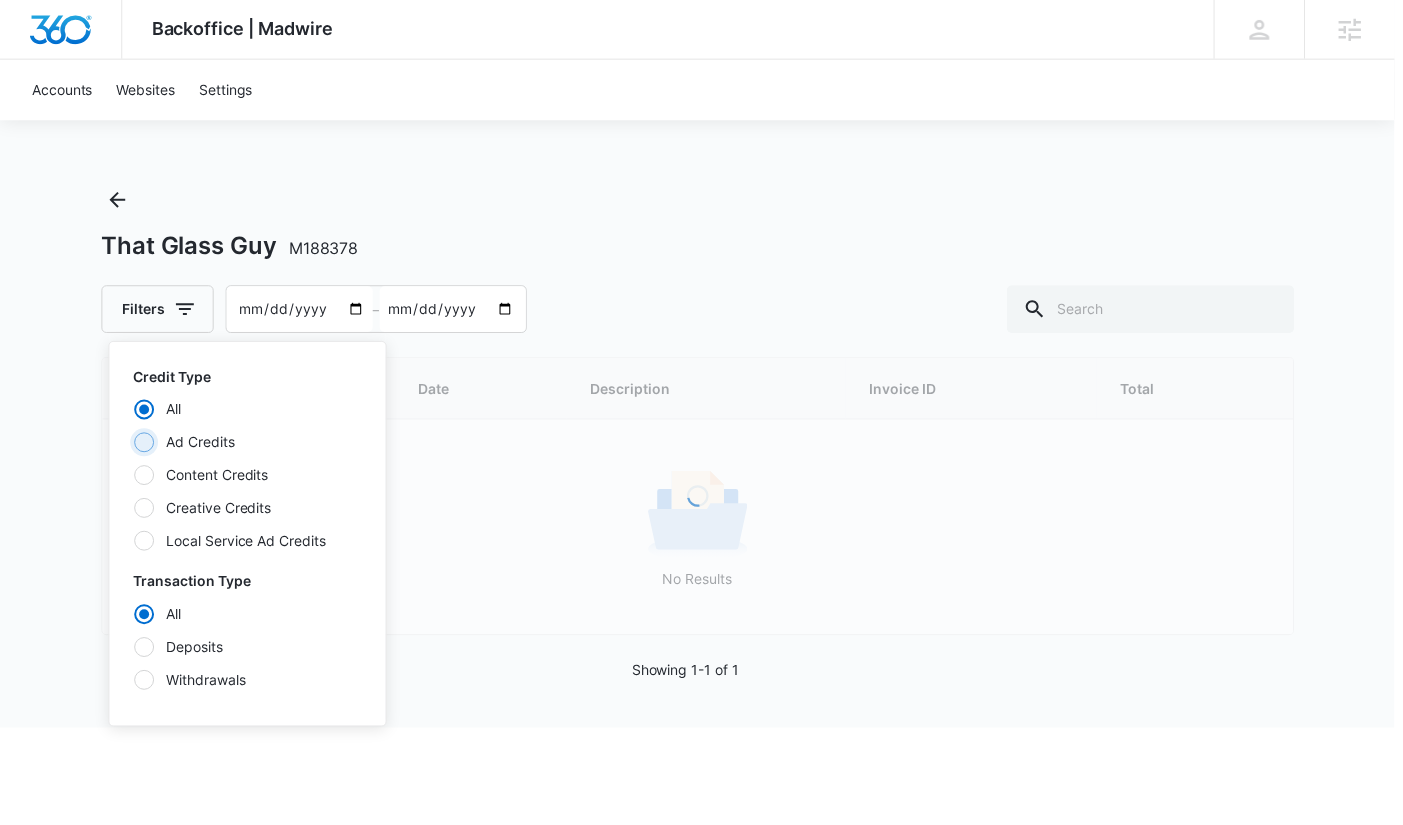 radio on "true" 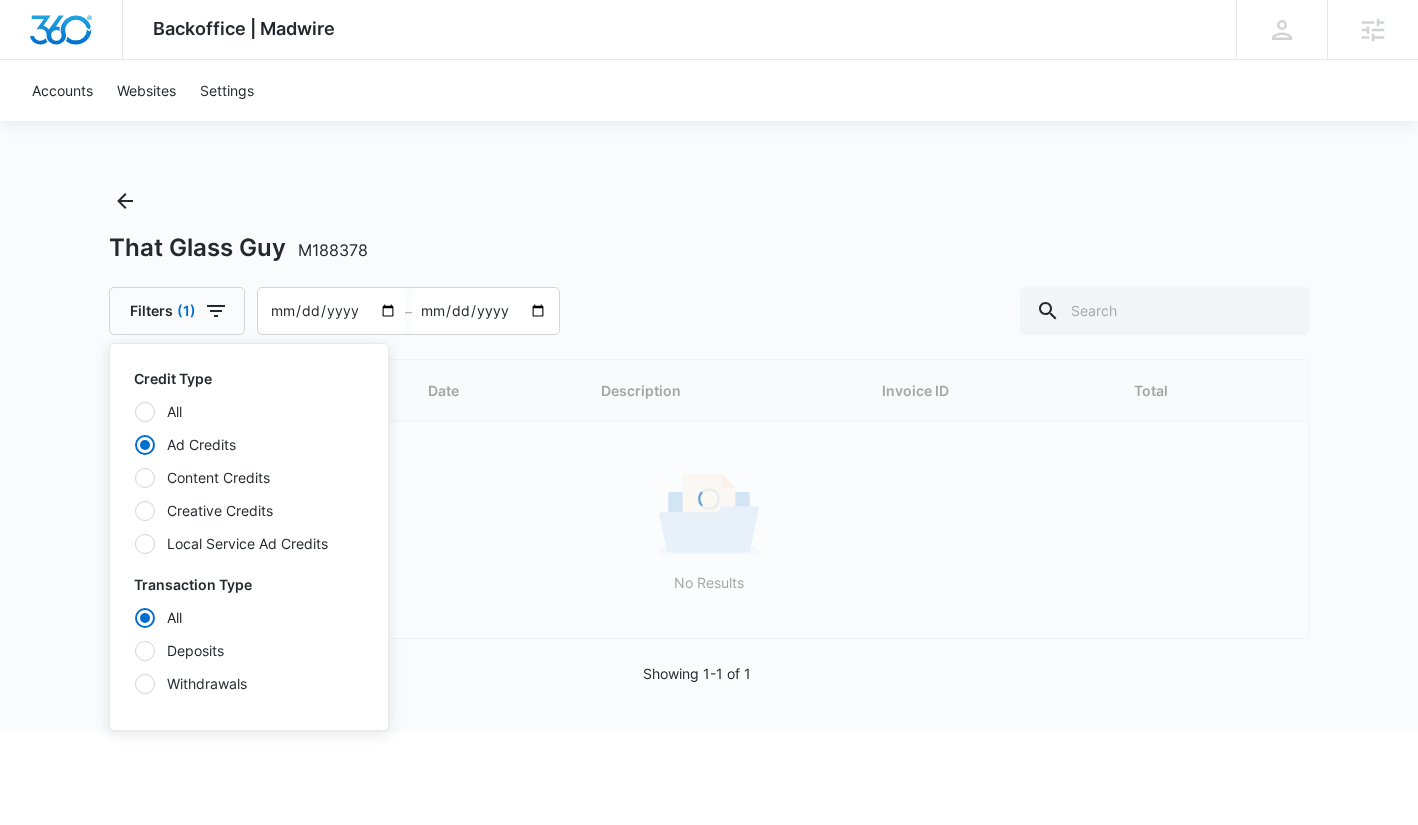click at bounding box center [145, 684] 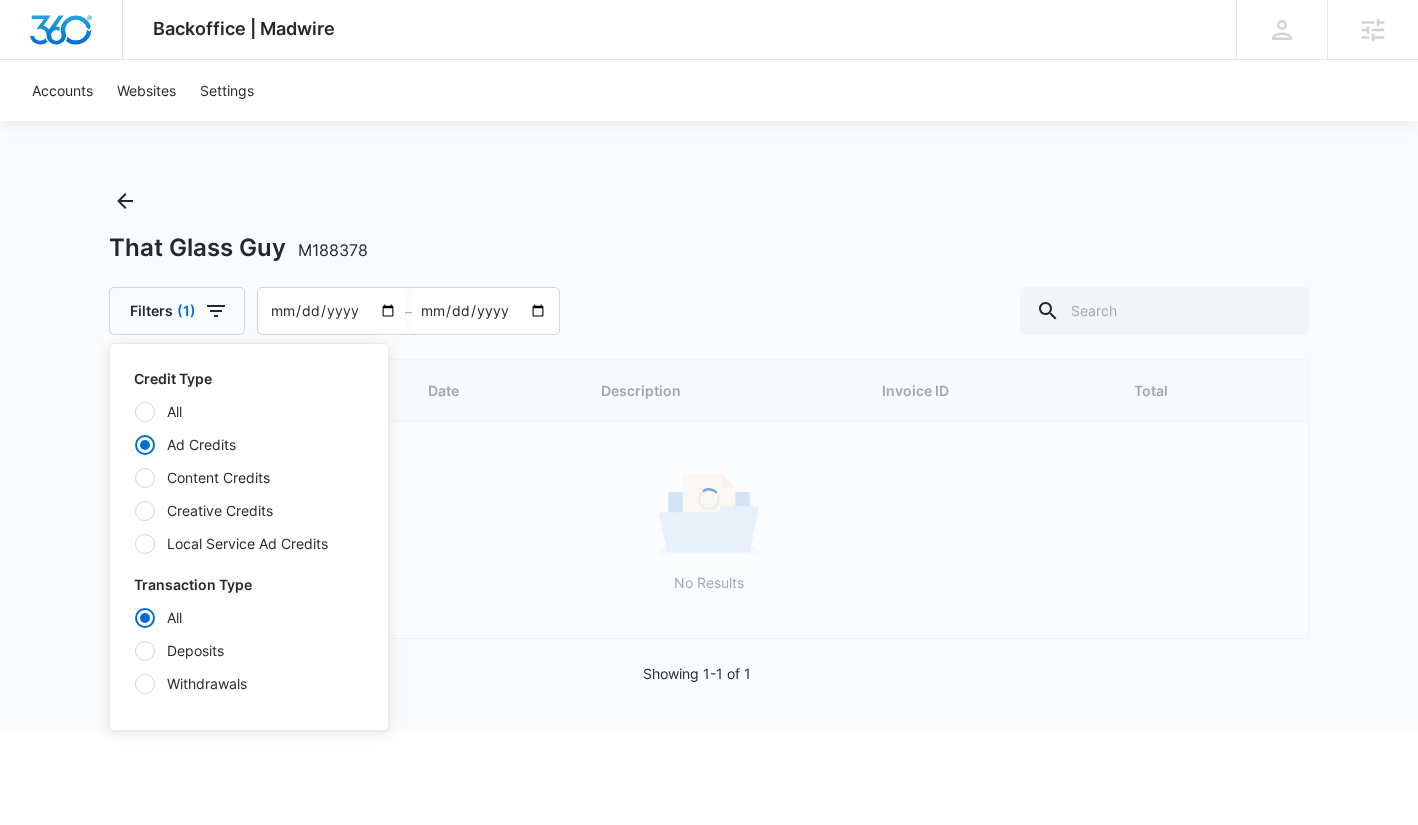 click on "Withdrawals" at bounding box center [134, 683] 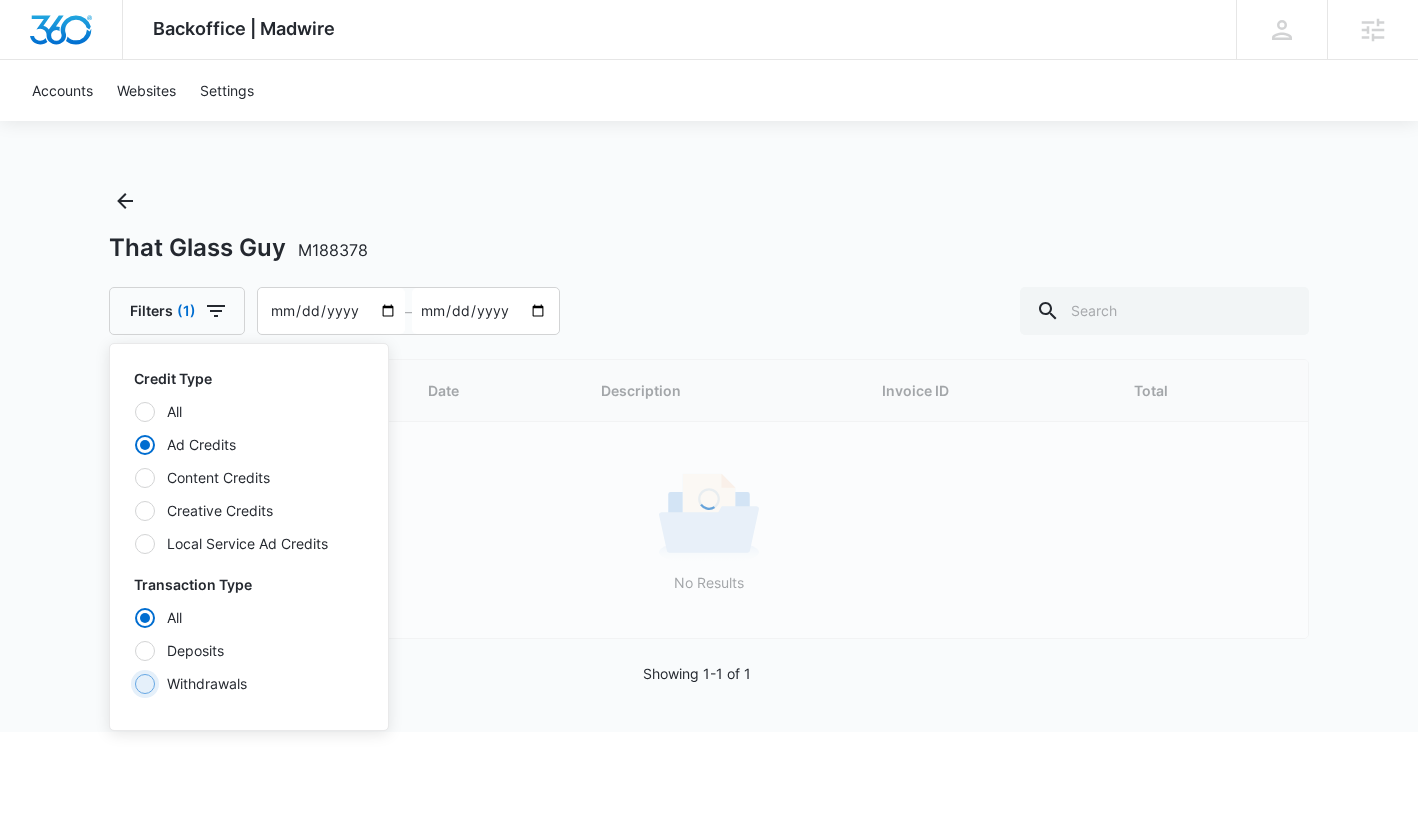 radio on "false" 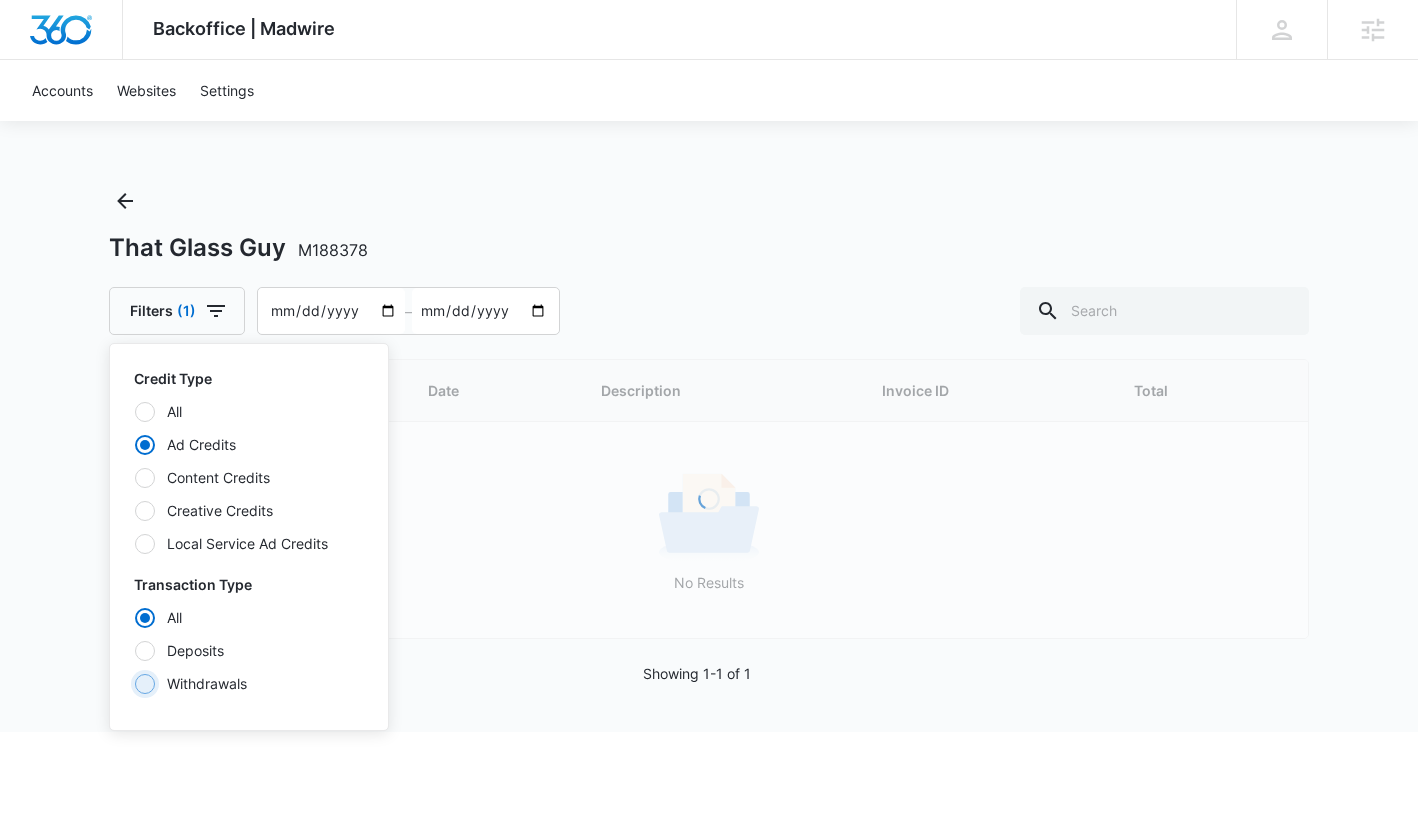 radio on "true" 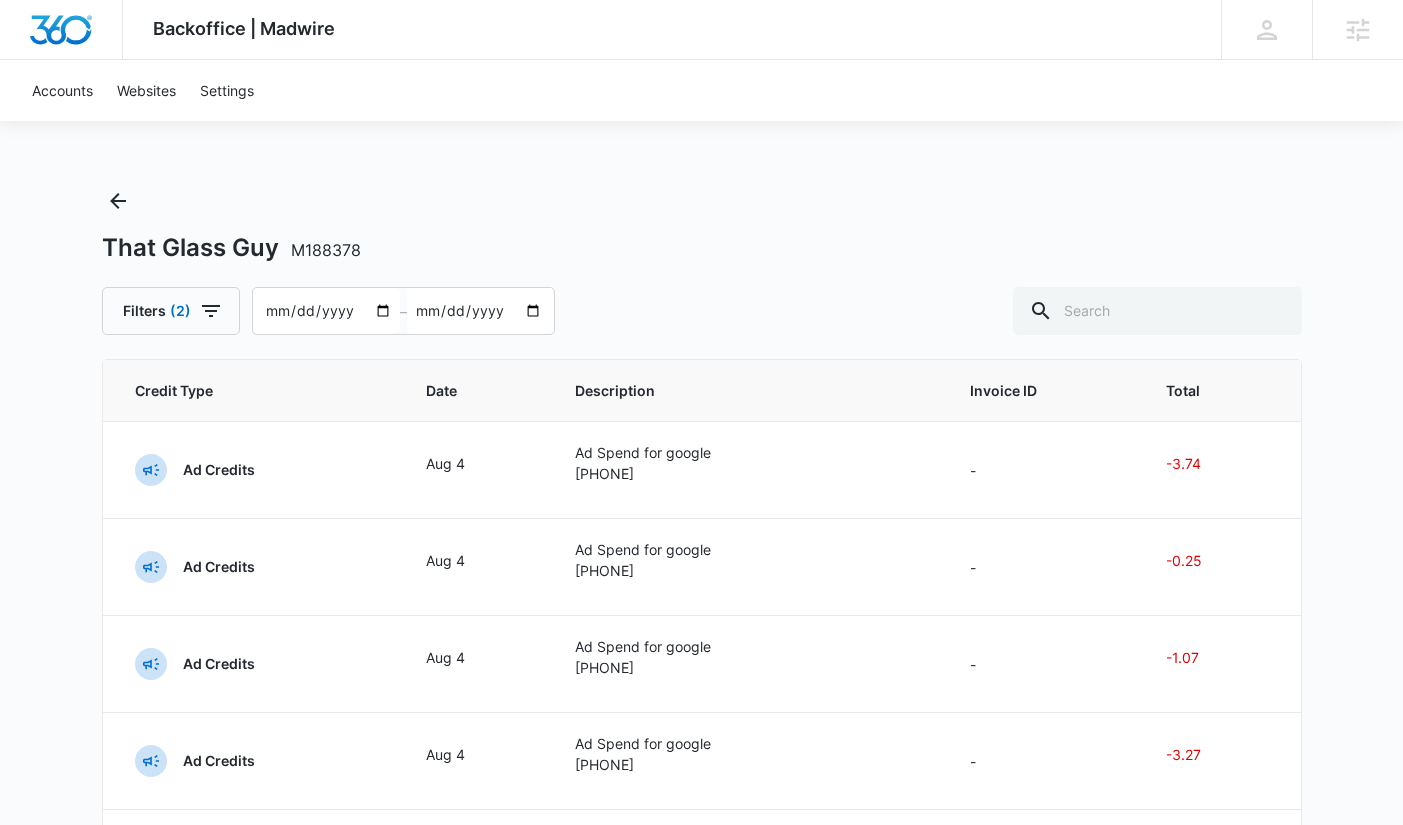 click on "Backoffice | Madwire Apps Settings Sarah Gluchacki Sarah.Gluchacki@madwire.com My Profile Notifications Support Logout Terms & Conditions   •   Privacy Policy Agencies Accounts Websites Settings That Glass Guy M188378 Filters (2) 2025-06-06 – 2025-08-05 Credit Type Date Description Invoice ID Total Ad Credits Aug 4 Ad Spend for google 969-847-9054 - -3.74 Ad Credits Aug 4 Ad Spend for google 969-847-9054 - -0.25 Ad Credits Aug 4 Ad Spend for google 969-847-9054 - -1.07 Ad Credits Aug 4 Ad Spend for google 969-847-9054 - -3.27 Ad Credits Aug 3 Ad Spend for google 969-847-9054 - -0.90 Ad Credits Aug 3 Ad Spend for google 969-847-9054 - -3.37 Ad Credits Aug 3 Ad Spend for google 969-847-9054 - -2.13 Ad Credits Aug 3 Ad Spend for google 969-847-9054 - -0.66 Ad Credits Aug 2 Ad Spend for google 969-847-9054 - -2.09 Ad Credits Aug 2 Ad Spend for google 969-847-9054 - -1.31 Showing   1-10   of   45 1 2 3 4 5 10   Per Page" at bounding box center [701, 751] 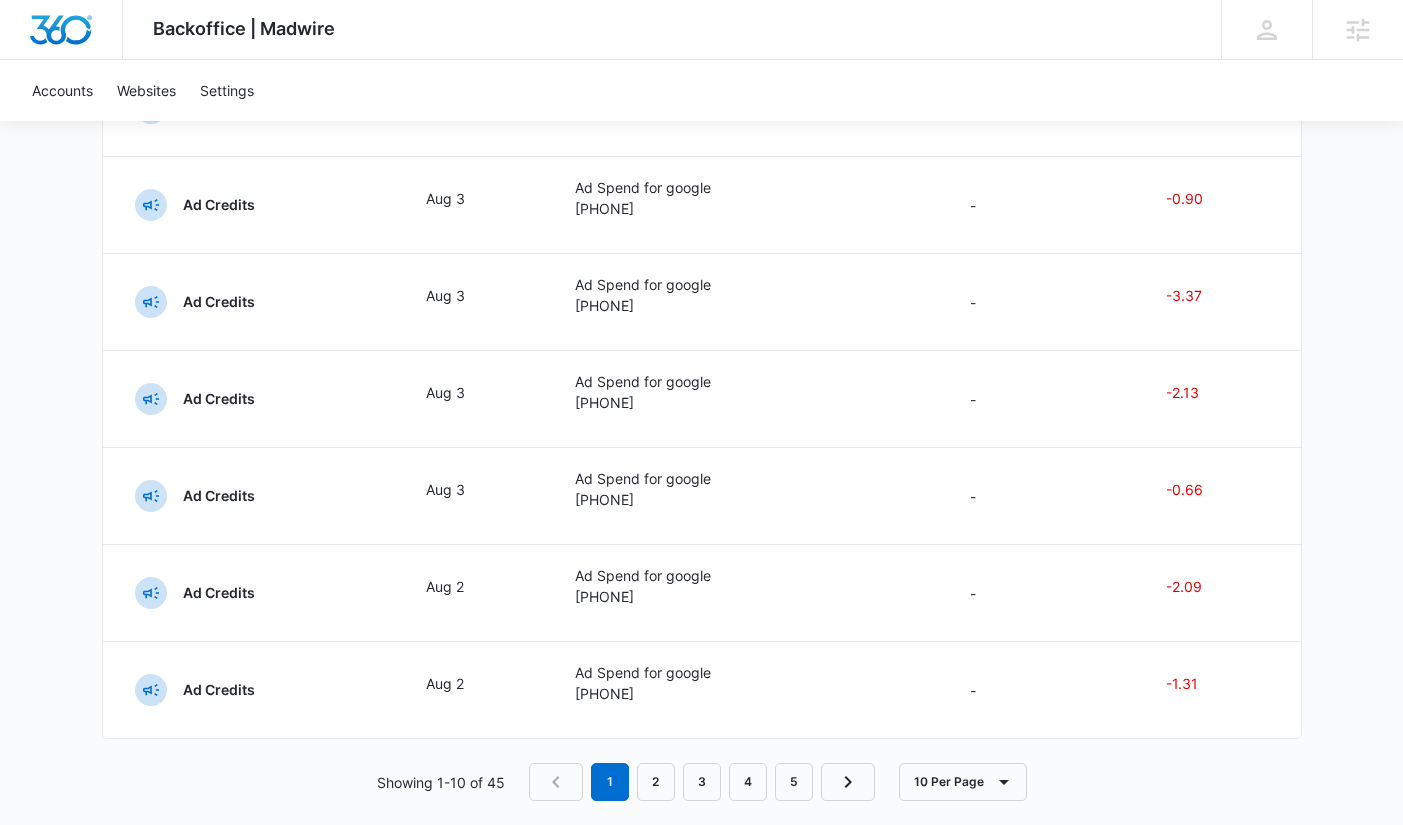 scroll, scrollTop: 0, scrollLeft: 0, axis: both 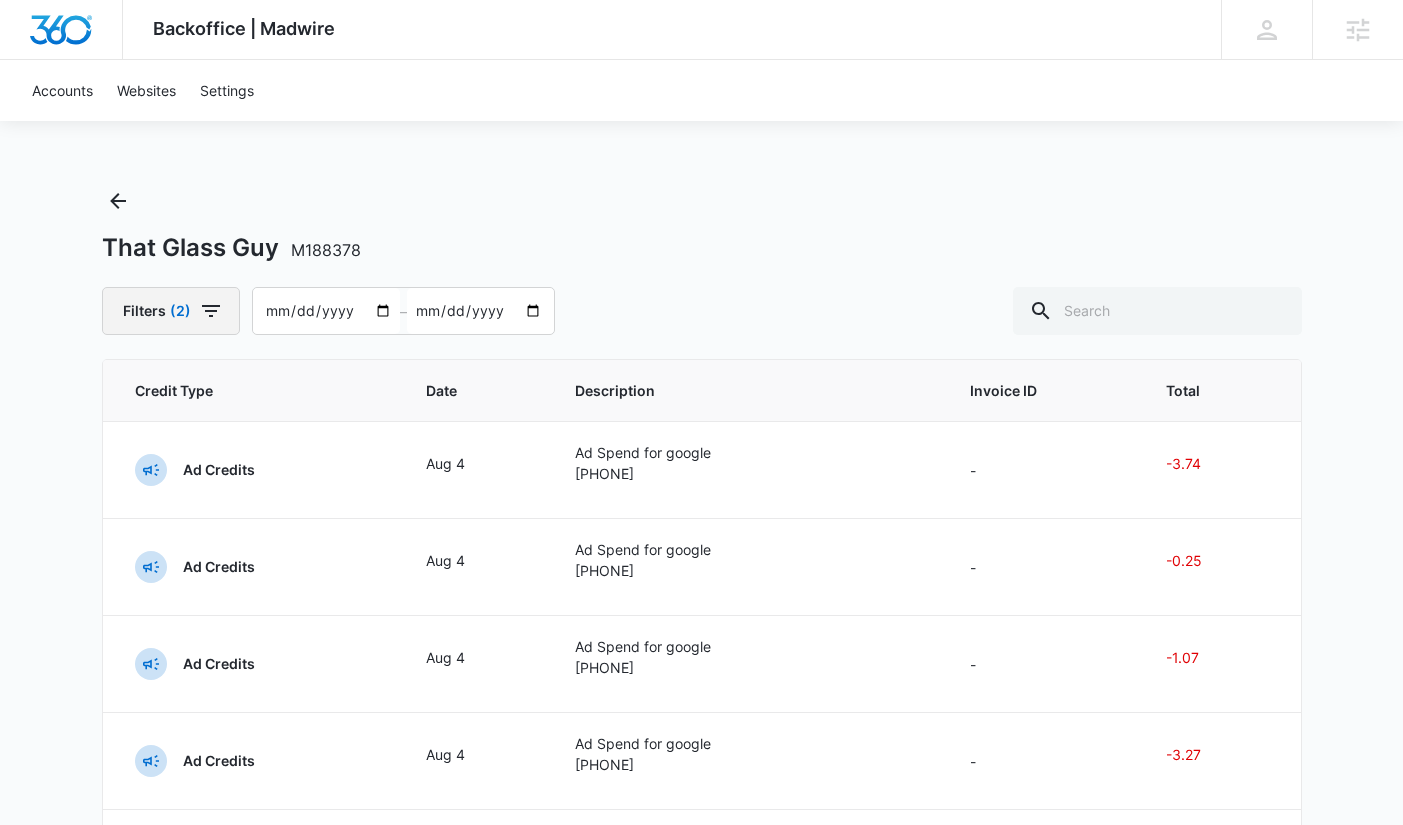 click 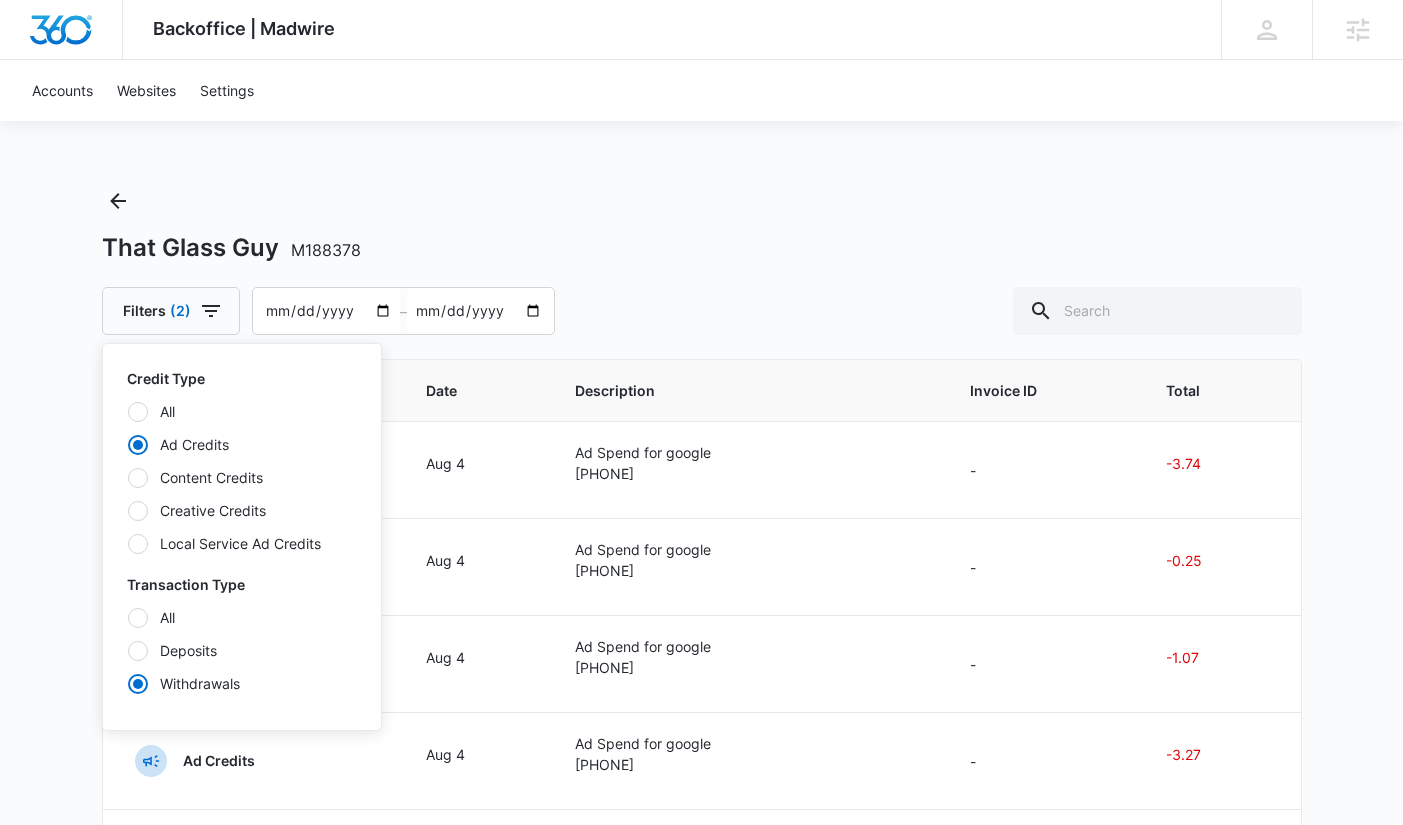 click at bounding box center [138, 651] 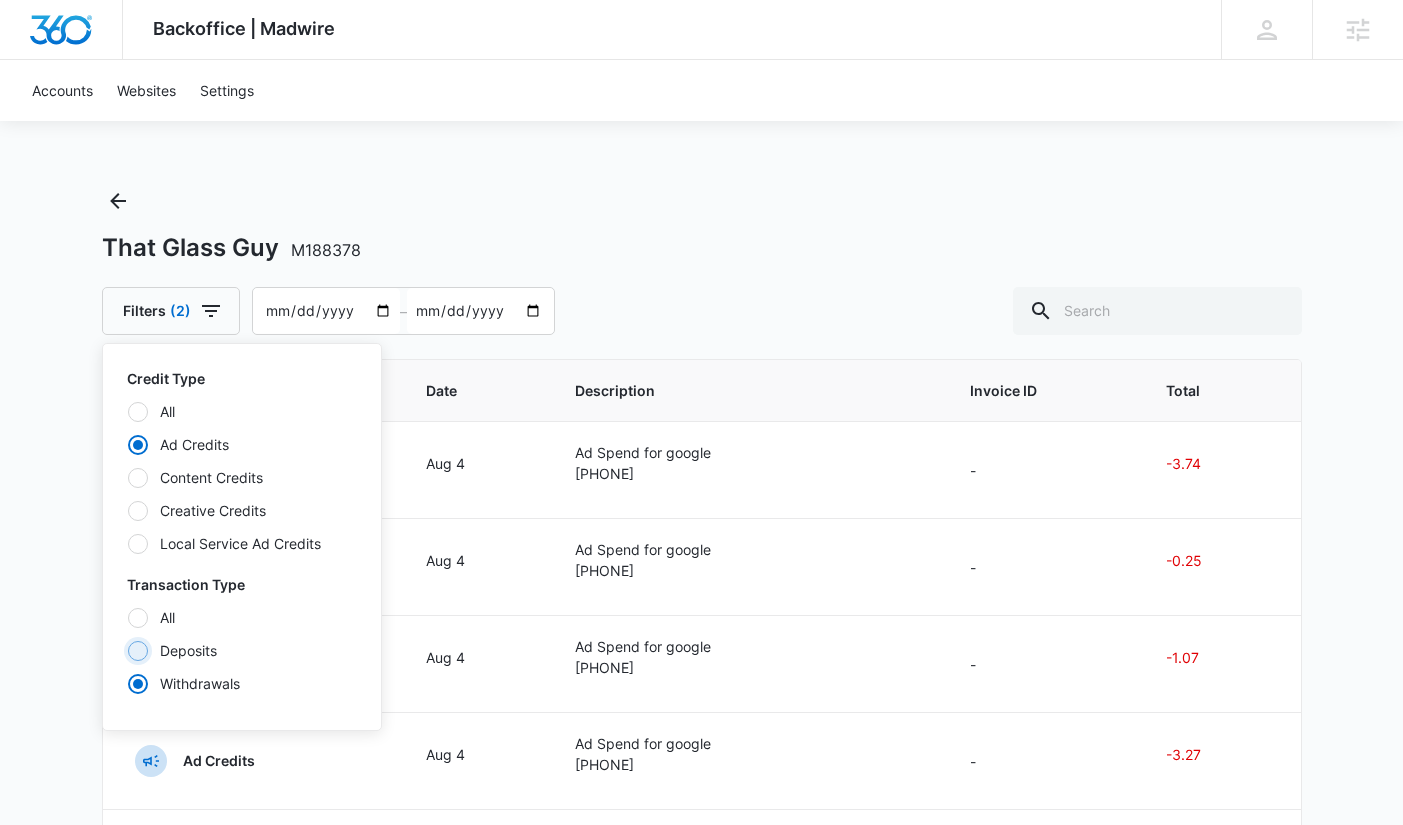 click on "Deposits" at bounding box center [127, 650] 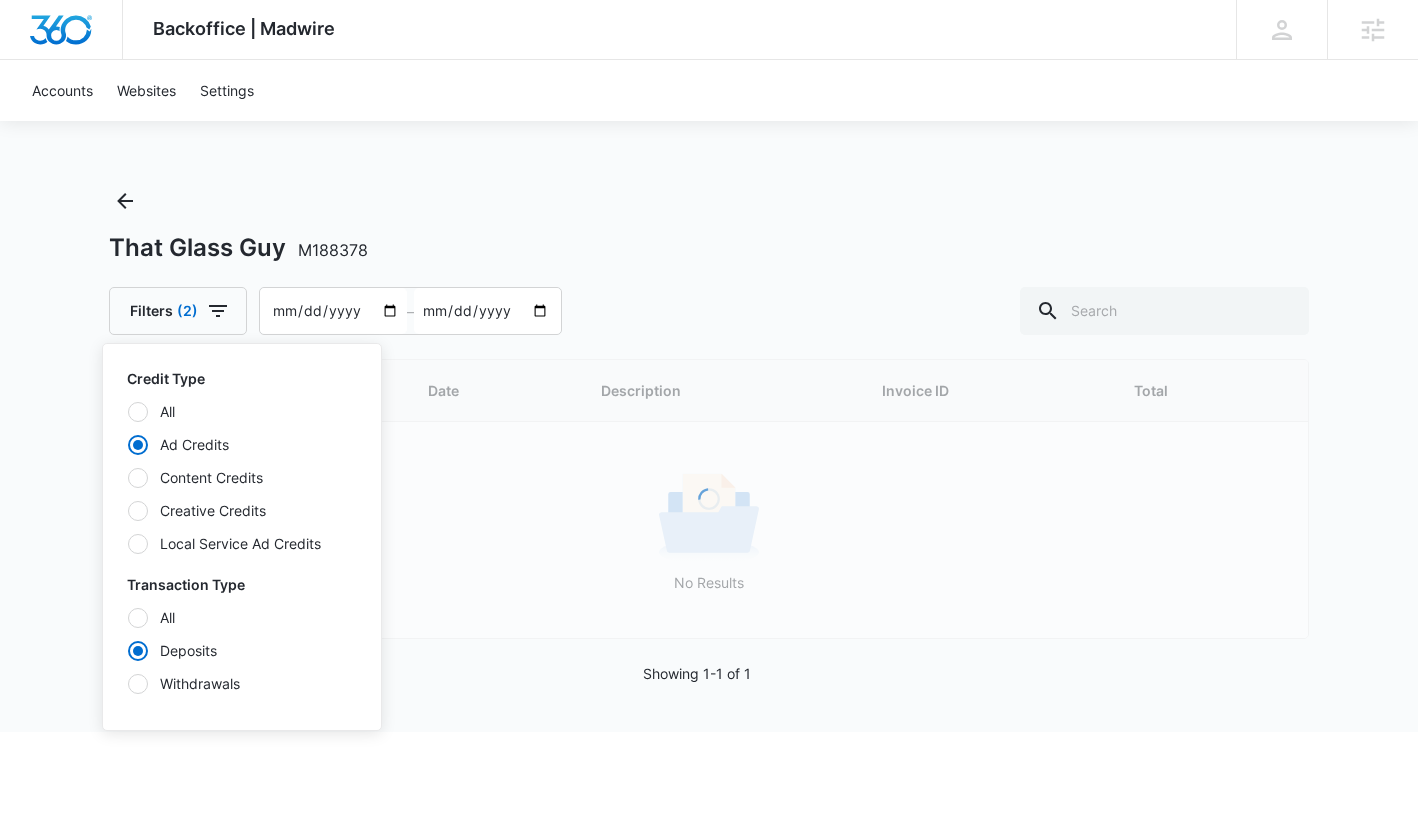click on "Backoffice | Madwire Apps Settings Sarah Gluchacki Sarah.Gluchacki@madwire.com My Profile Notifications Support Logout Terms & Conditions   •   Privacy Policy Agencies Accounts Websites Settings That Glass Guy M188378 Filters (2) Credit Type All Ad Credits Content Credits Creative Credits Local Service Ad Credits Transaction Type All Deposits Withdrawals 2025-06-06 – 2025-08-05 Loading Credit Type Date Description Invoice ID Total No Results Showing   1-1   of   1" at bounding box center (709, 366) 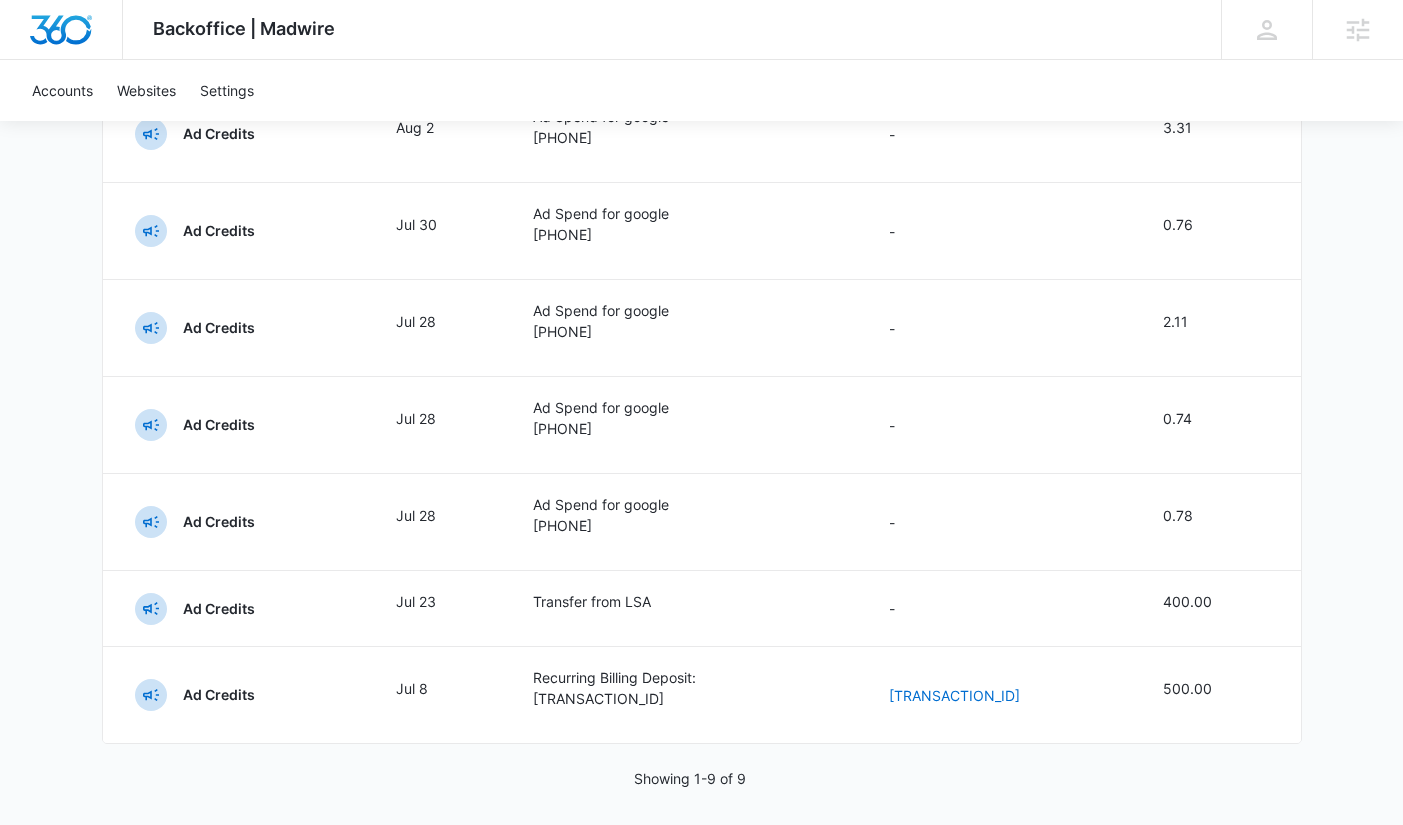 scroll, scrollTop: 542, scrollLeft: 0, axis: vertical 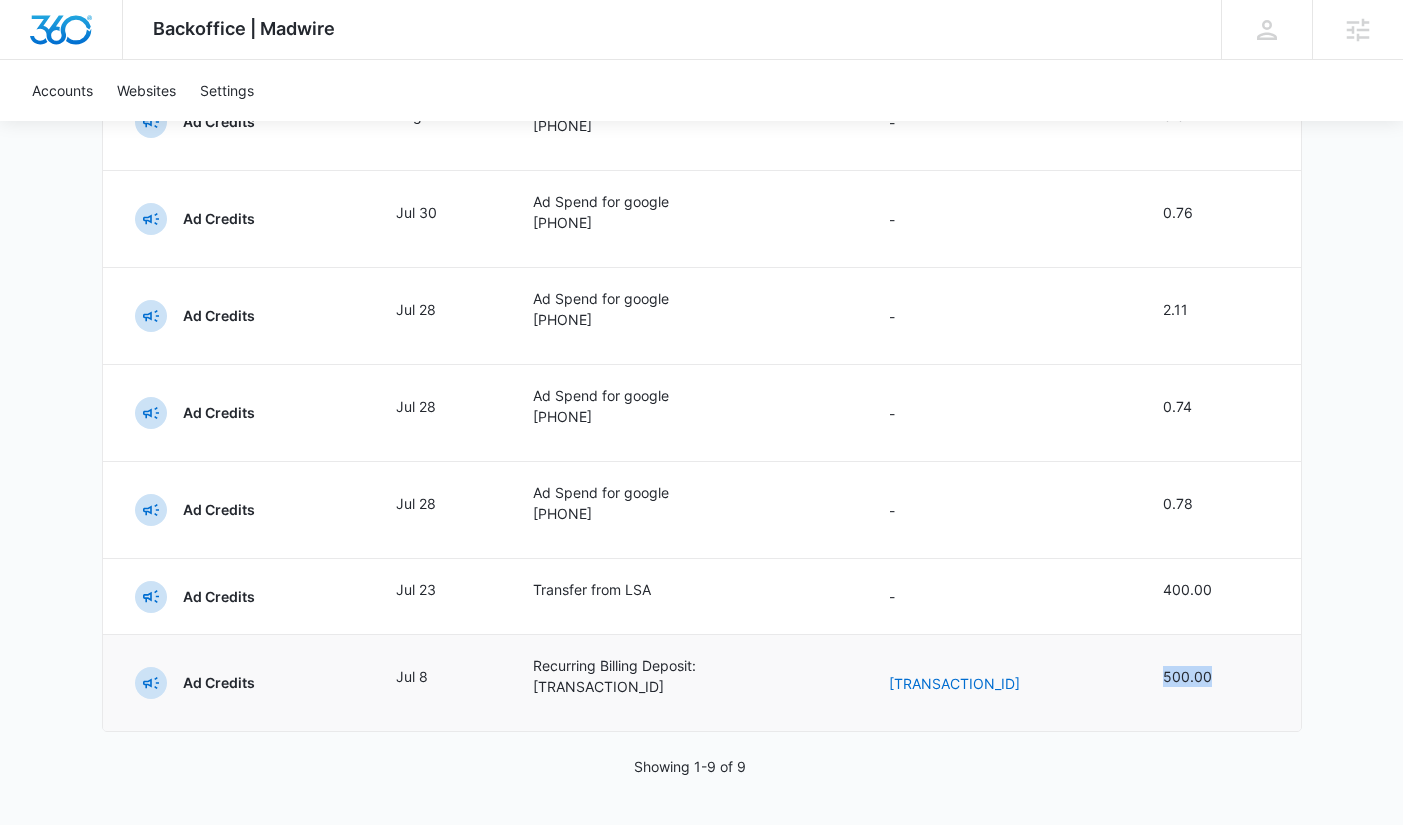 drag, startPoint x: 1237, startPoint y: 679, endPoint x: 1156, endPoint y: 681, distance: 81.02469 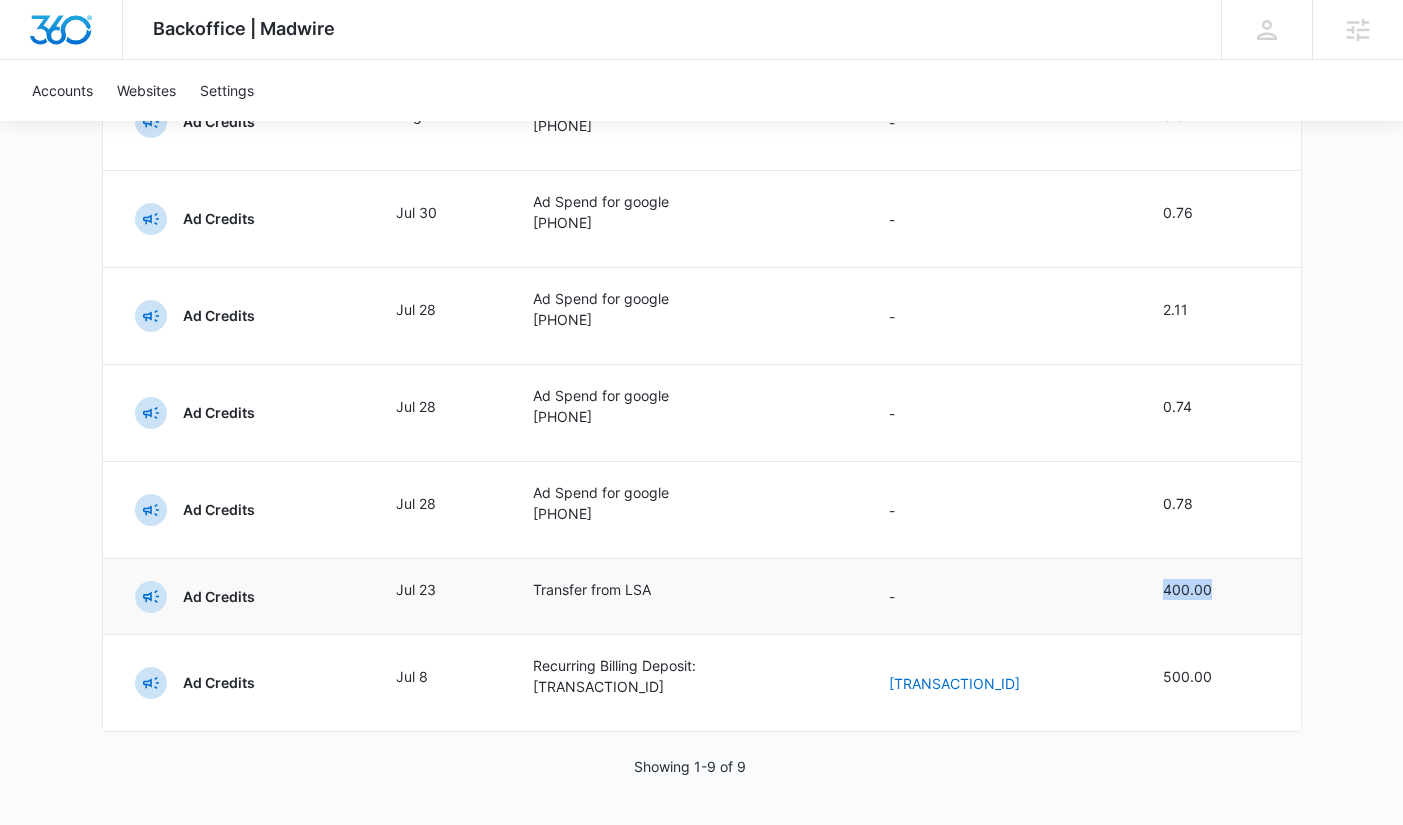 drag, startPoint x: 1234, startPoint y: 584, endPoint x: 1151, endPoint y: 588, distance: 83.09633 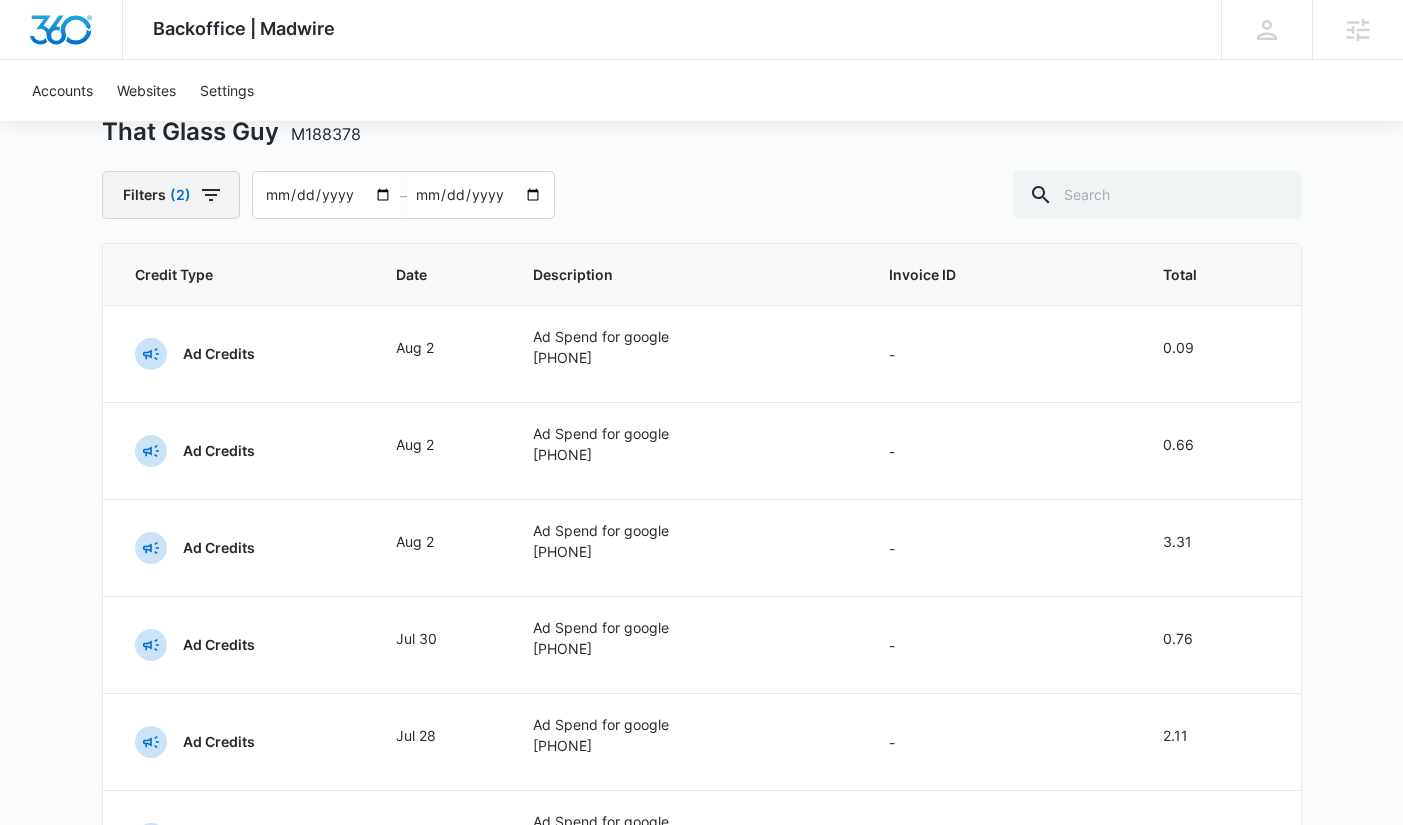 scroll, scrollTop: 113, scrollLeft: 0, axis: vertical 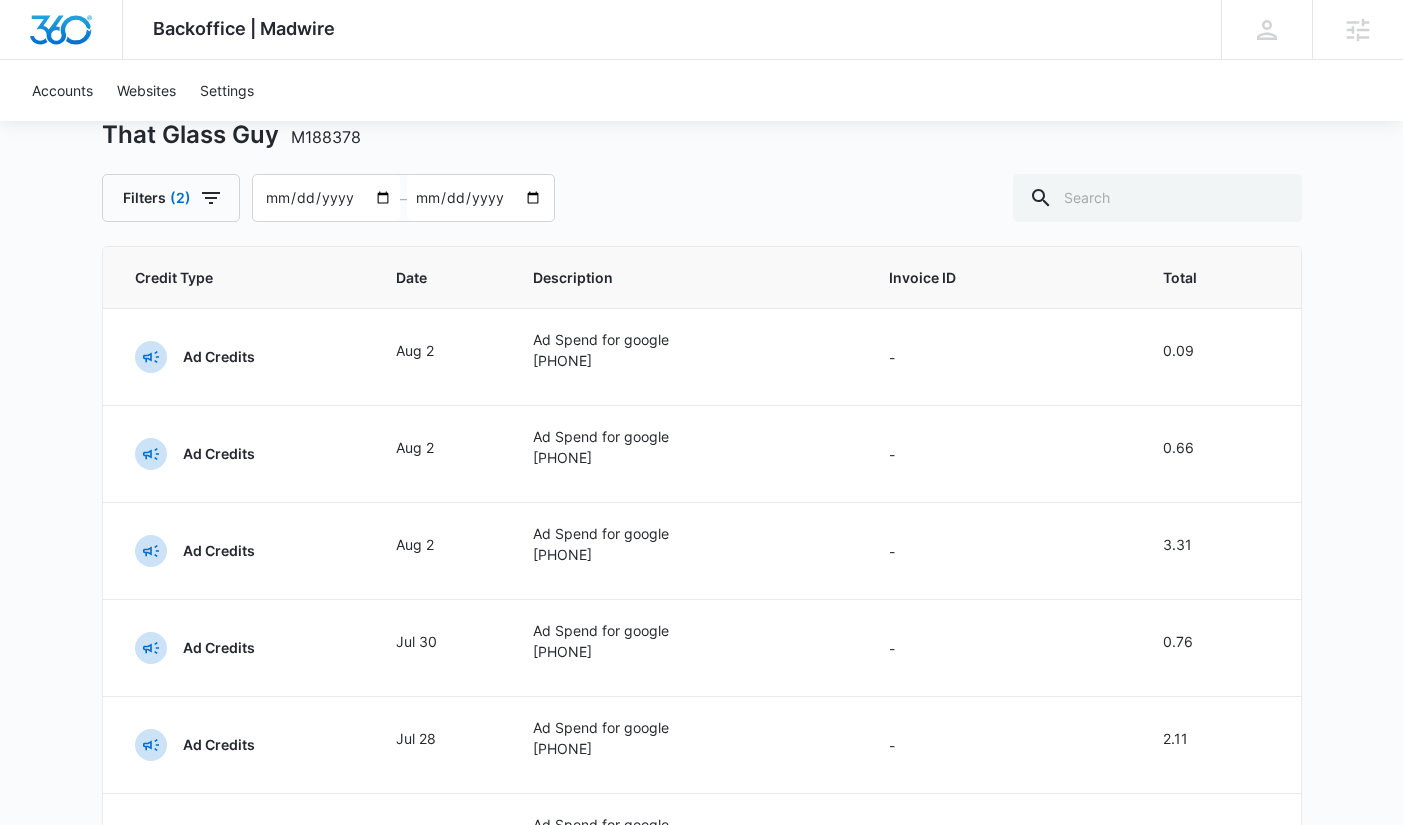 click on "That Glass Guy M188378 Filters (2) 2025-06-06 – 2025-08-05" at bounding box center [702, 147] 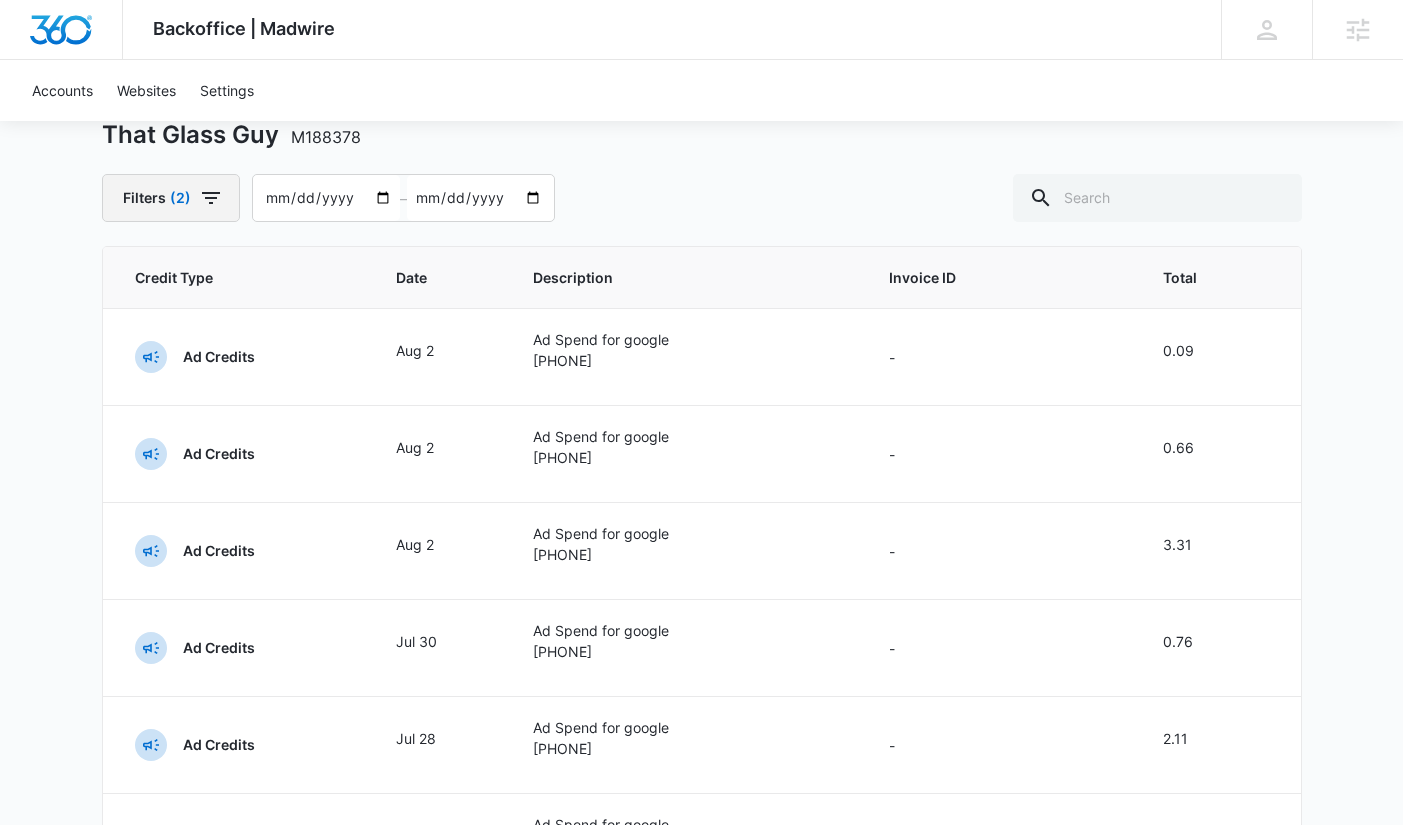 click on "Filters (2)" at bounding box center (171, 198) 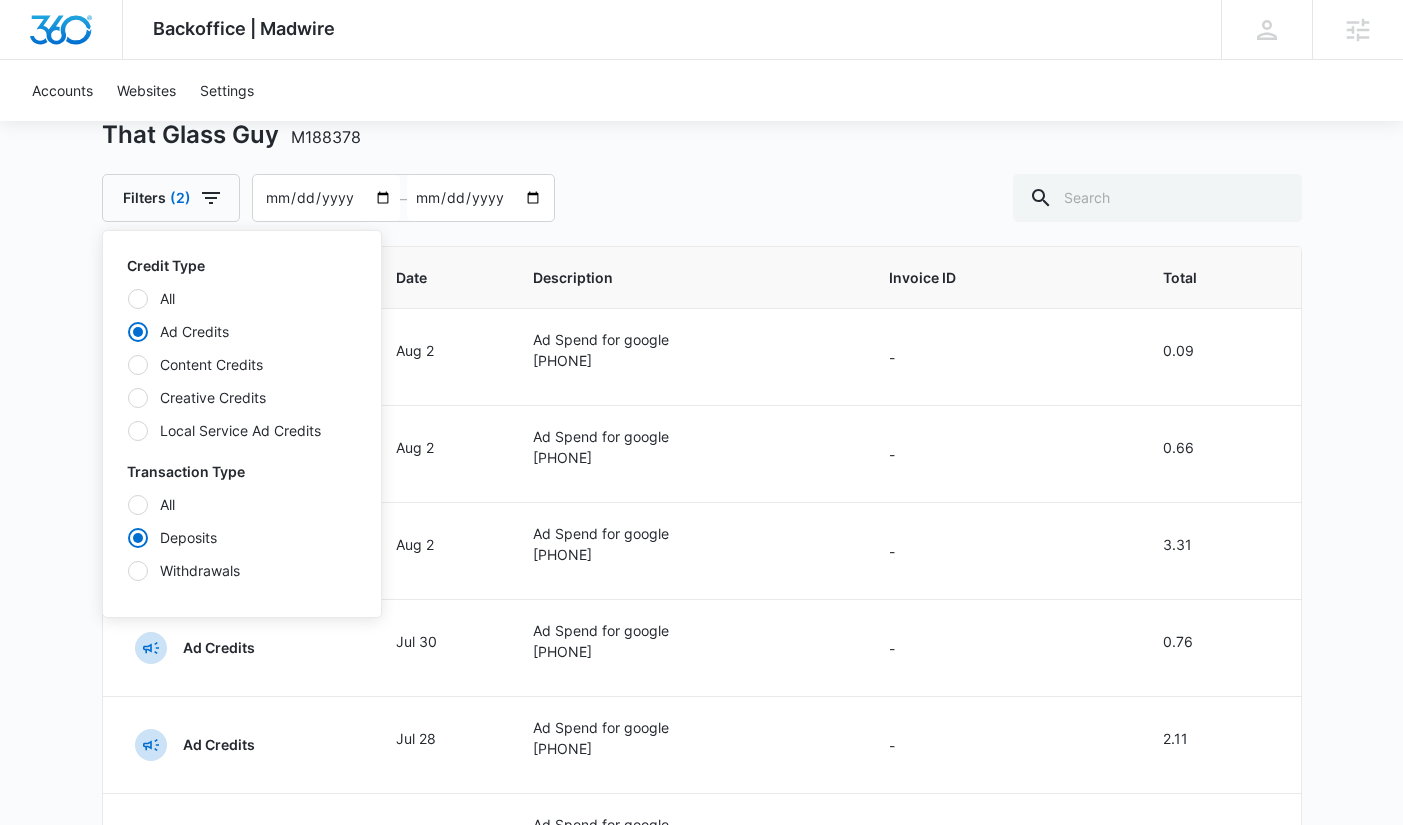click on "Withdrawals" at bounding box center [242, 570] 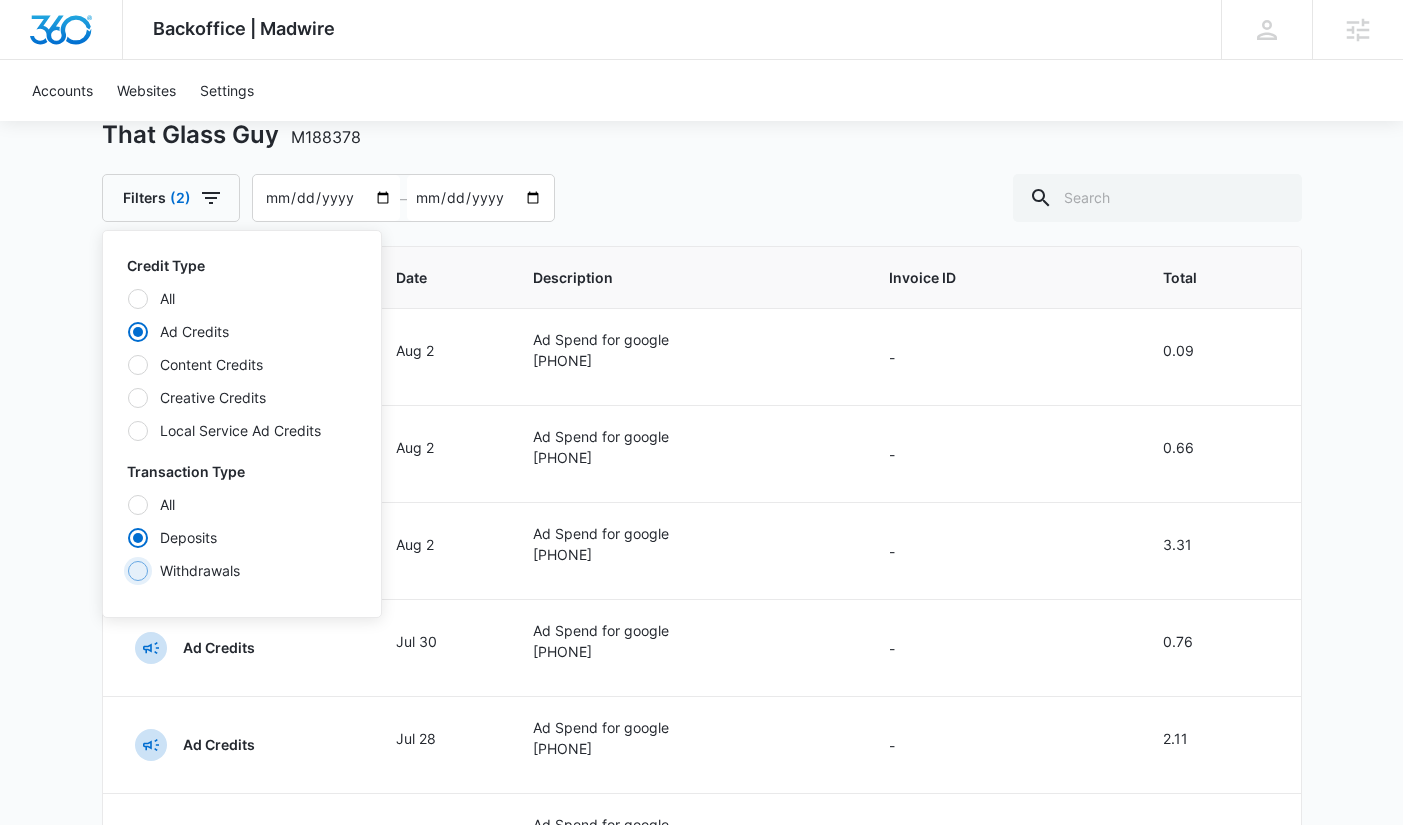 click on "Withdrawals" at bounding box center (127, 570) 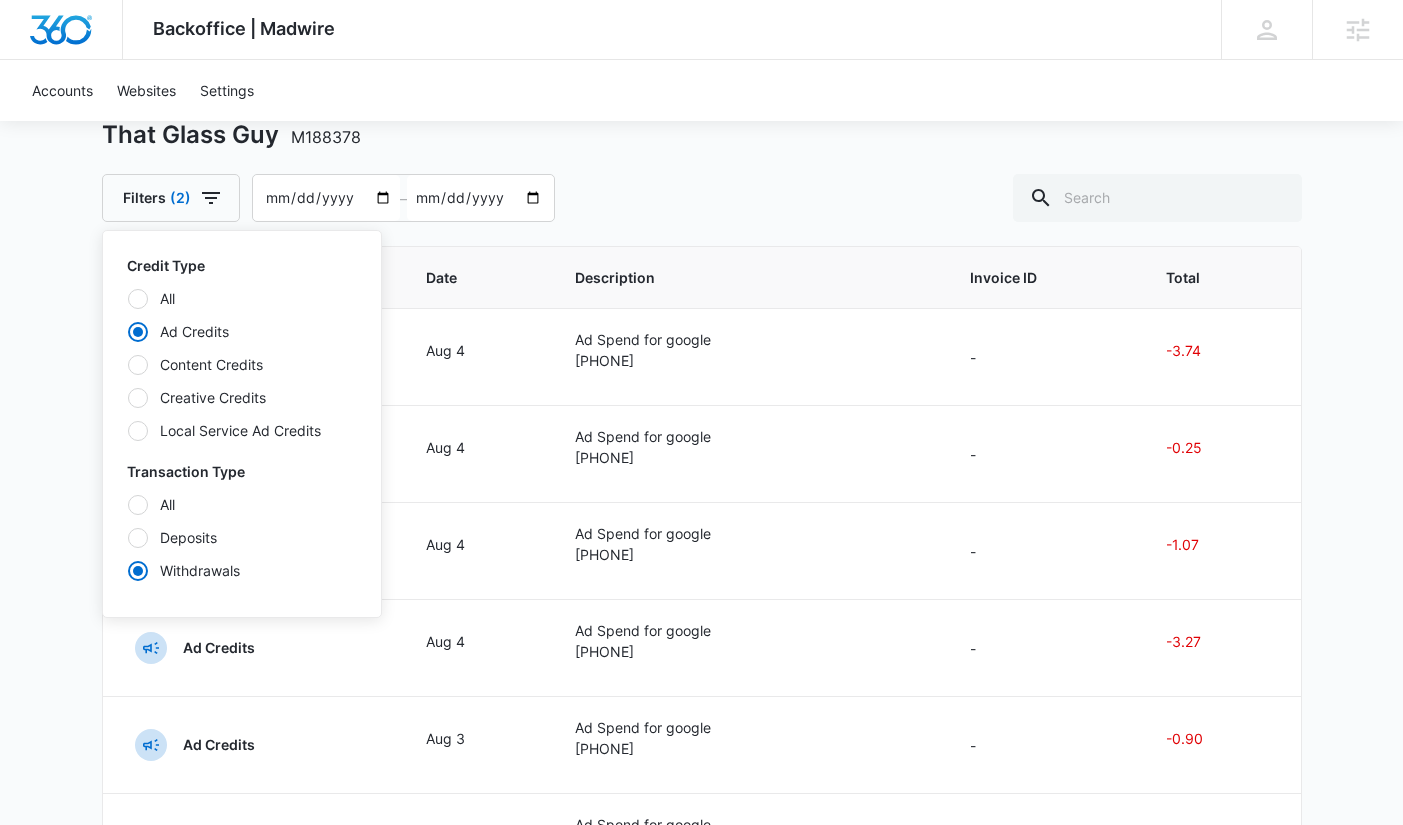 click at bounding box center [138, 538] 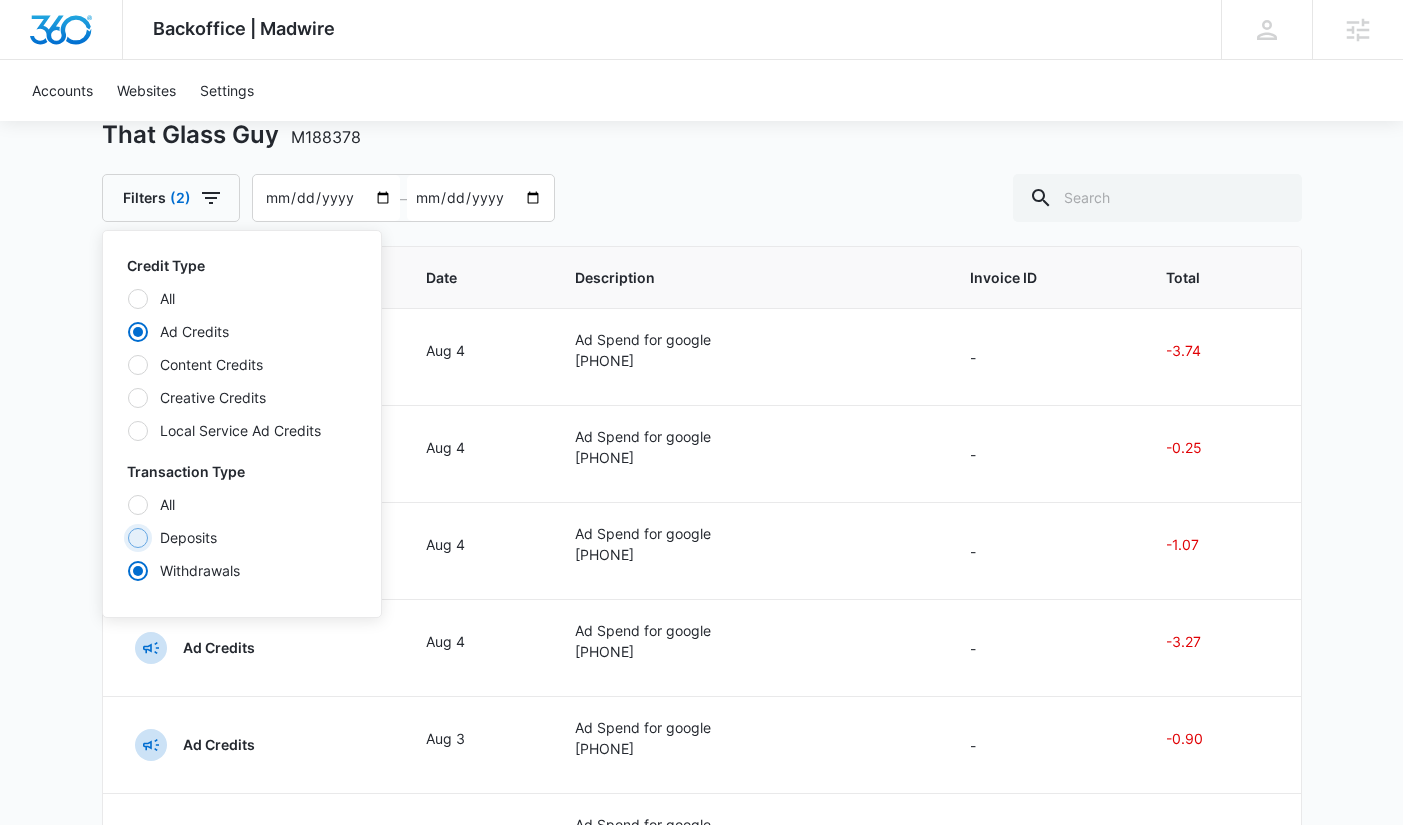 click on "Deposits" at bounding box center [127, 537] 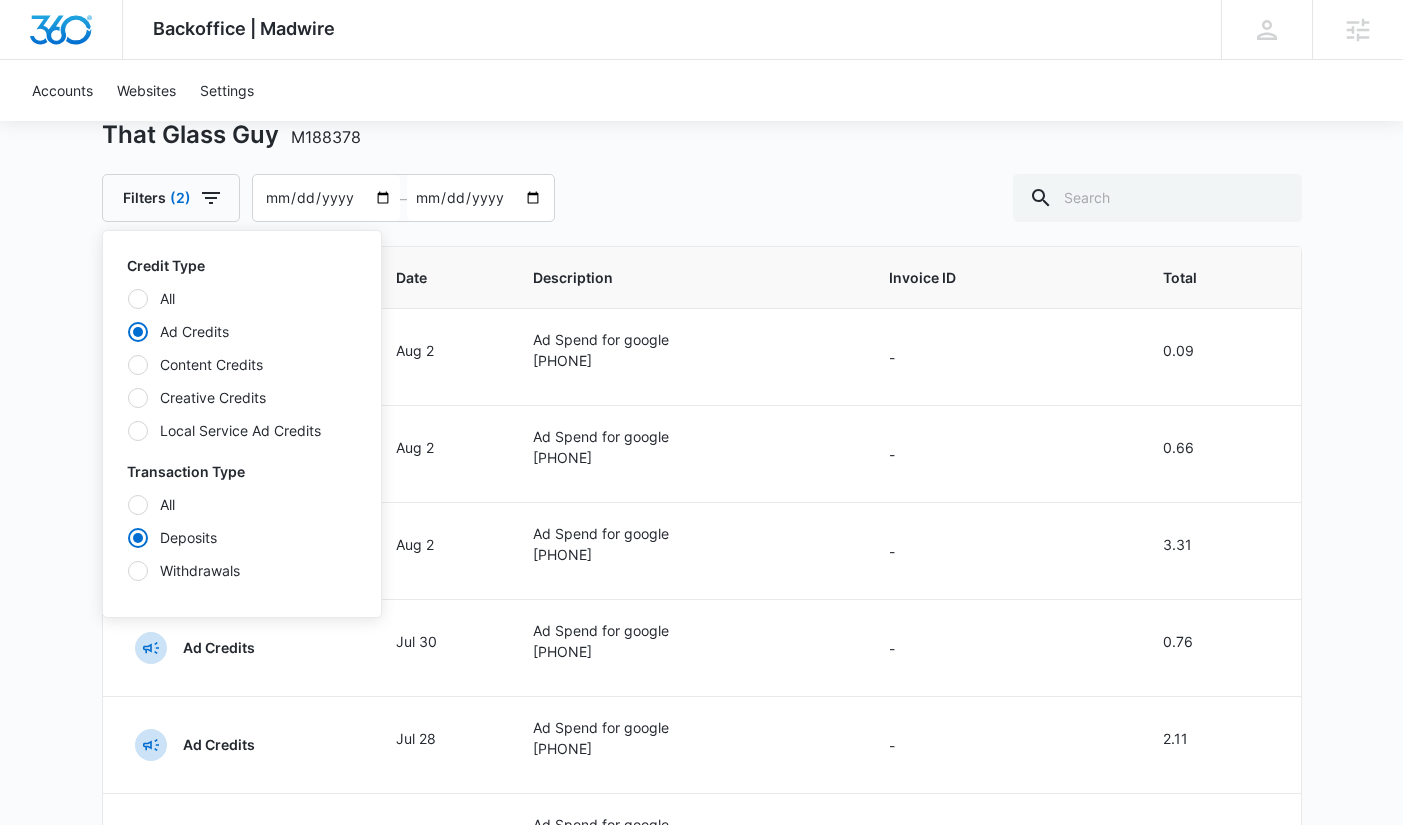 click on "Backoffice | Madwire Apps Settings Sarah Gluchacki Sarah.Gluchacki@madwire.com My Profile Notifications Support Logout Terms & Conditions   •   Privacy Policy Agencies Accounts Websites Settings That Glass Guy M188378 Filters (2) Credit Type All Ad Credits Content Credits Creative Credits Local Service Ad Credits Transaction Type All Deposits Withdrawals 2025-06-06 – 2025-08-05 Credit Type Date Description Invoice ID Total Ad Credits Aug 2 Ad Spend for google 969-847-9054 - 0.09 Ad Credits Aug 2 Ad Spend for google 969-847-9054 - 0.66 Ad Credits Aug 2 Ad Spend for google 969-847-9054 - 3.31 Ad Credits Jul 30 Ad Spend for google 969-847-9054 - 0.76 Ad Credits Jul 28 Ad Spend for google 969-847-9054 - 2.11 Ad Credits Jul 28 Ad Spend for google 969-847-9054 - 0.74 Ad Credits Jul 28 Ad Spend for google 969-847-9054 - 0.78 Ad Credits Jul 23 Transfer from LSA - 400.00 Ad Credits Jul 8 Recurring Billing Deposit: in_1RigefA4n8RTgNjUTcYApIdm in_1RigefA4n8RTgNjUTcYApIdm 500.00 Showing   1-9   of   9" at bounding box center (701, 570) 